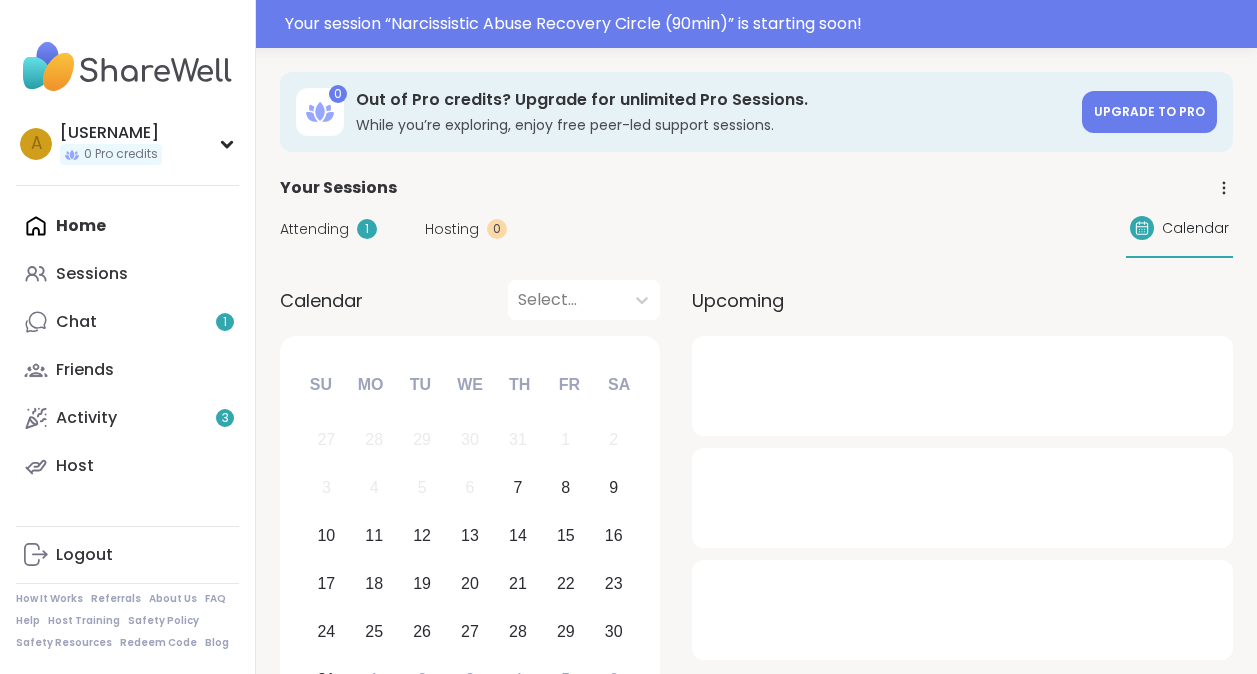 scroll, scrollTop: 0, scrollLeft: 0, axis: both 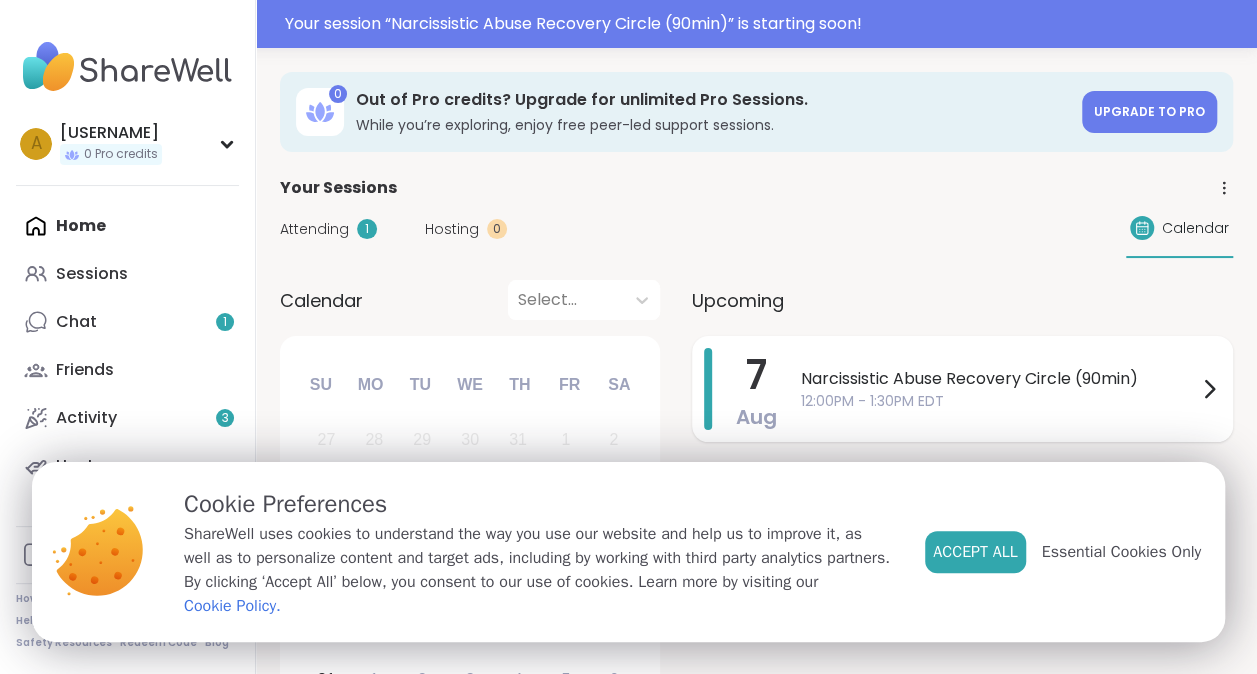 click on "12:00PM - 1:30PM EDT" at bounding box center [999, 401] 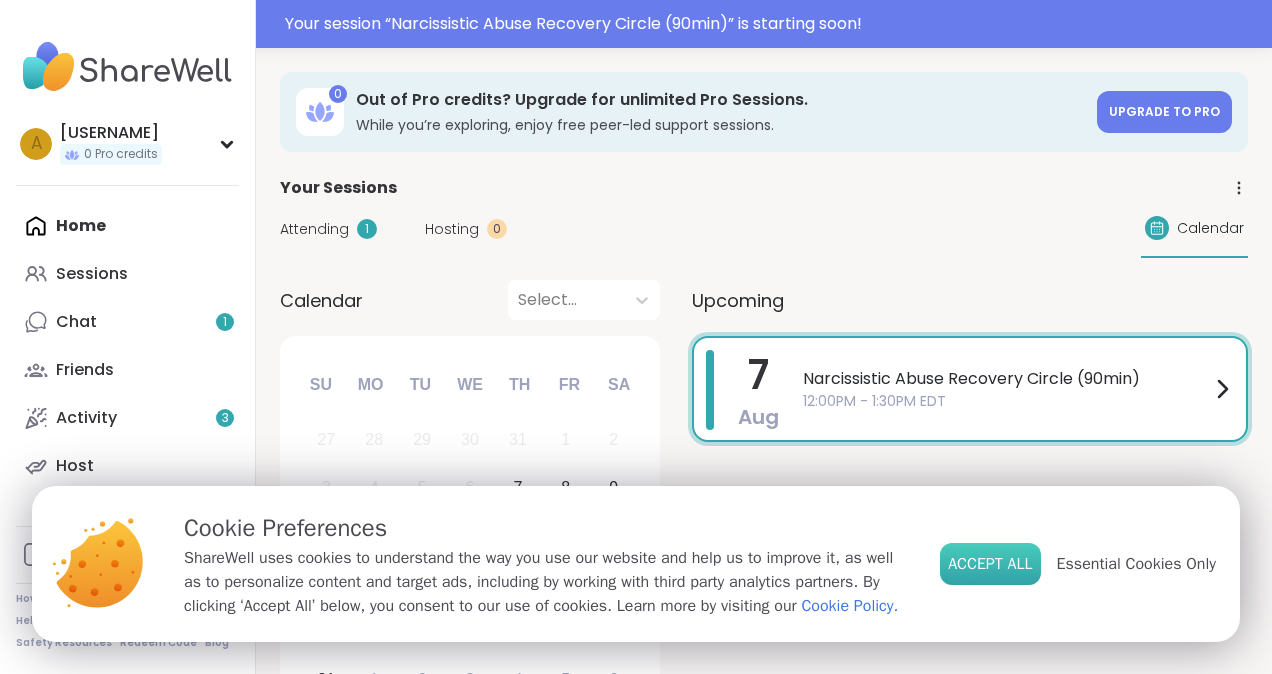 click on "Accept All" at bounding box center [990, 564] 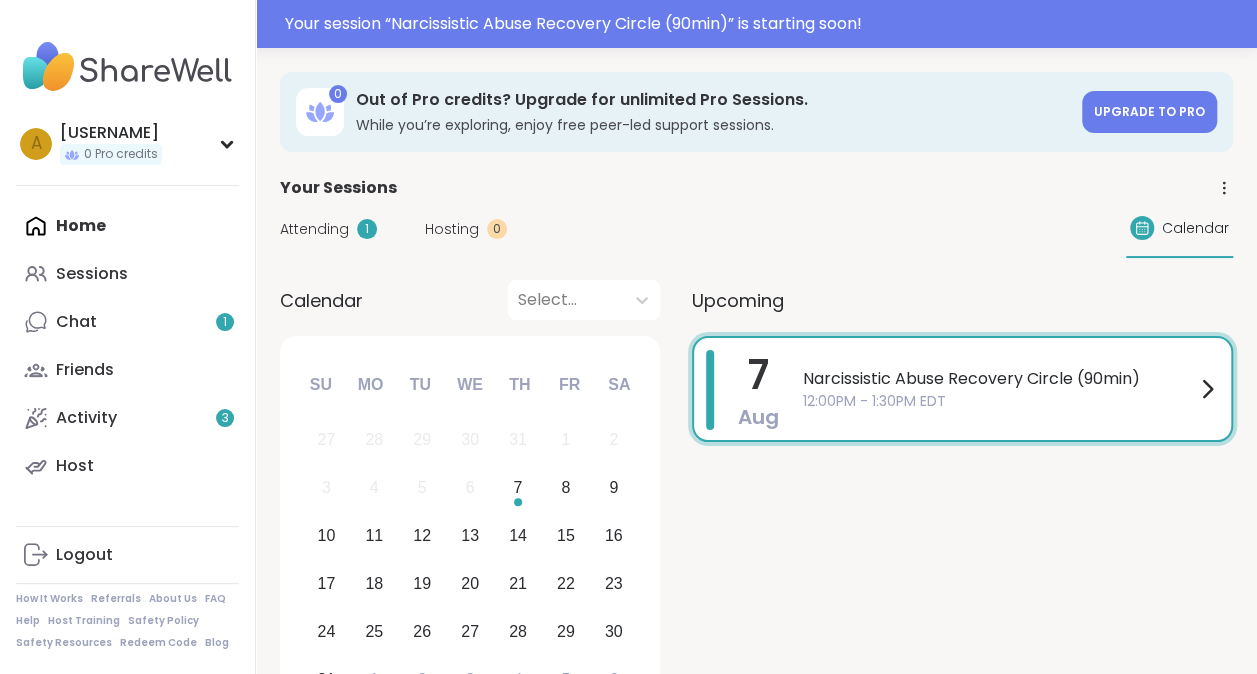 click on "Narcissistic Abuse Recovery Circle (90min)" at bounding box center (999, 379) 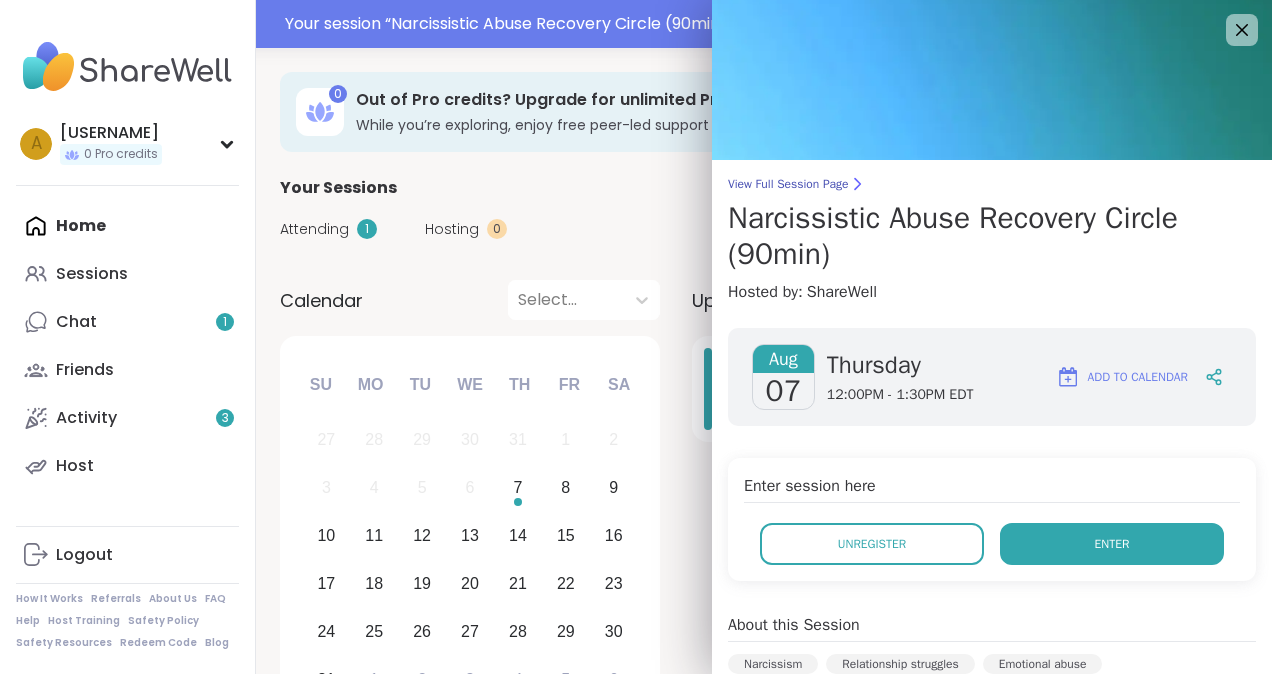 click on "Enter" at bounding box center [1112, 544] 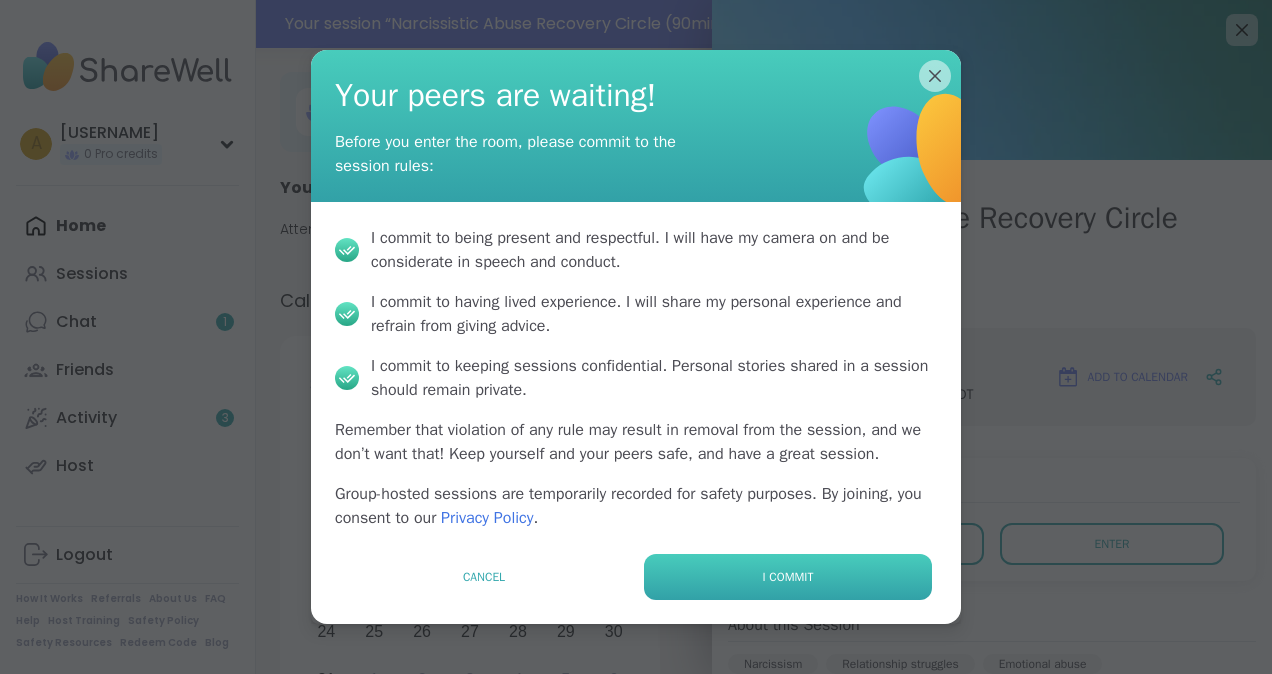 click on "I commit" at bounding box center (788, 577) 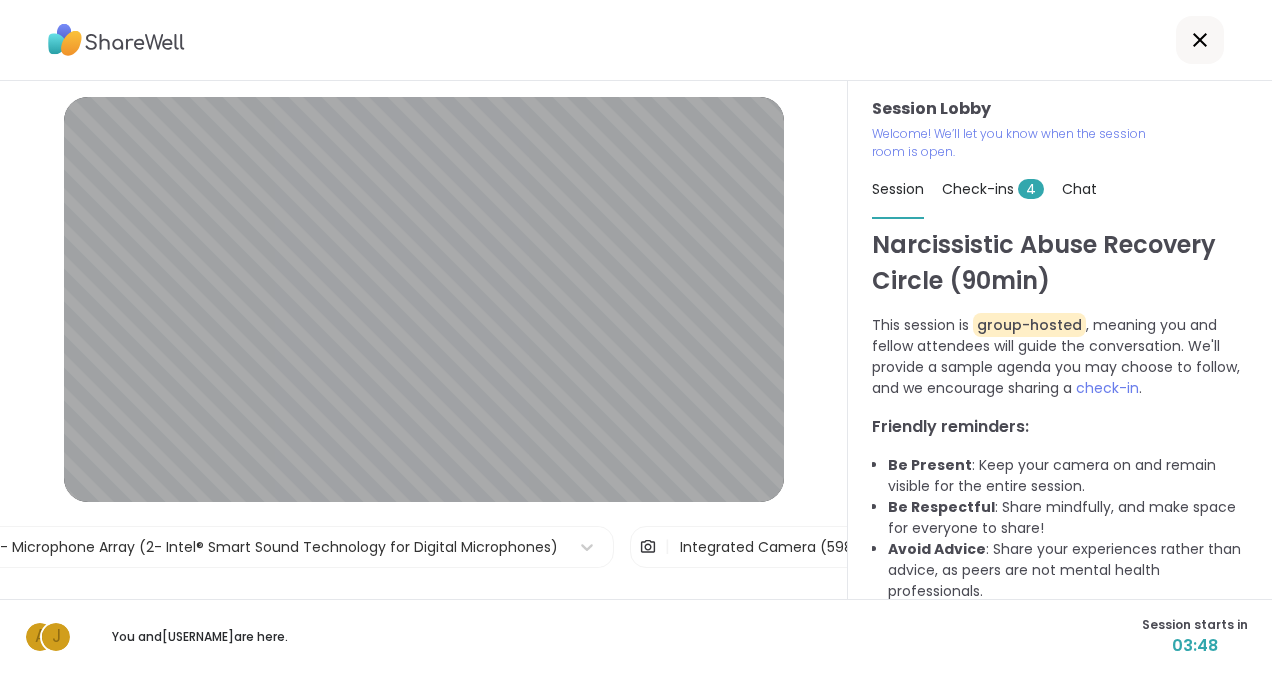 scroll, scrollTop: 11, scrollLeft: 0, axis: vertical 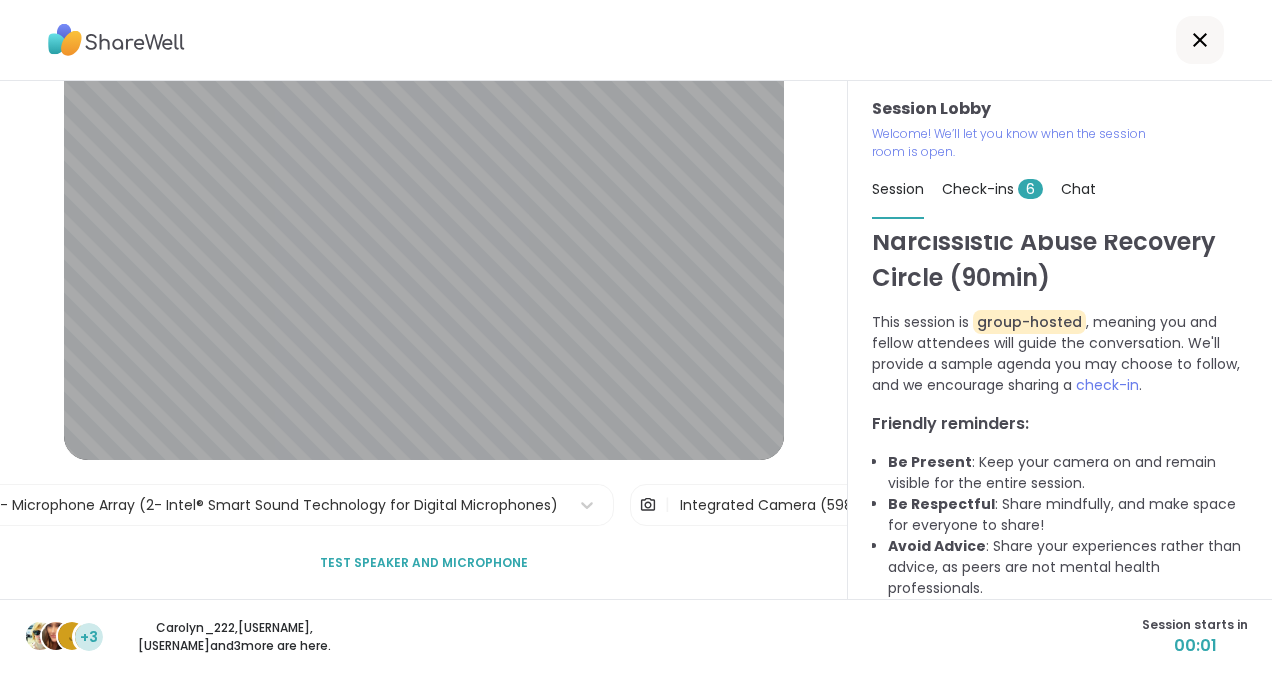 click on "Test speaker and microphone" at bounding box center (424, 563) 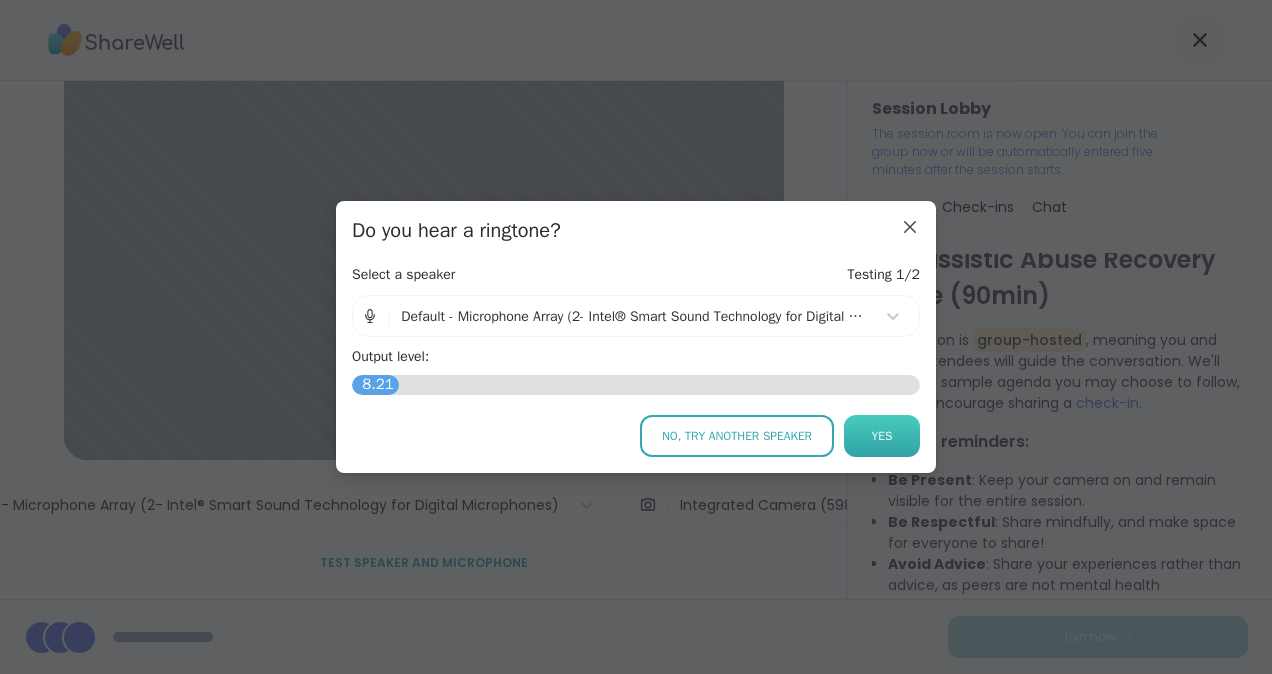 click on "Yes" at bounding box center (882, 436) 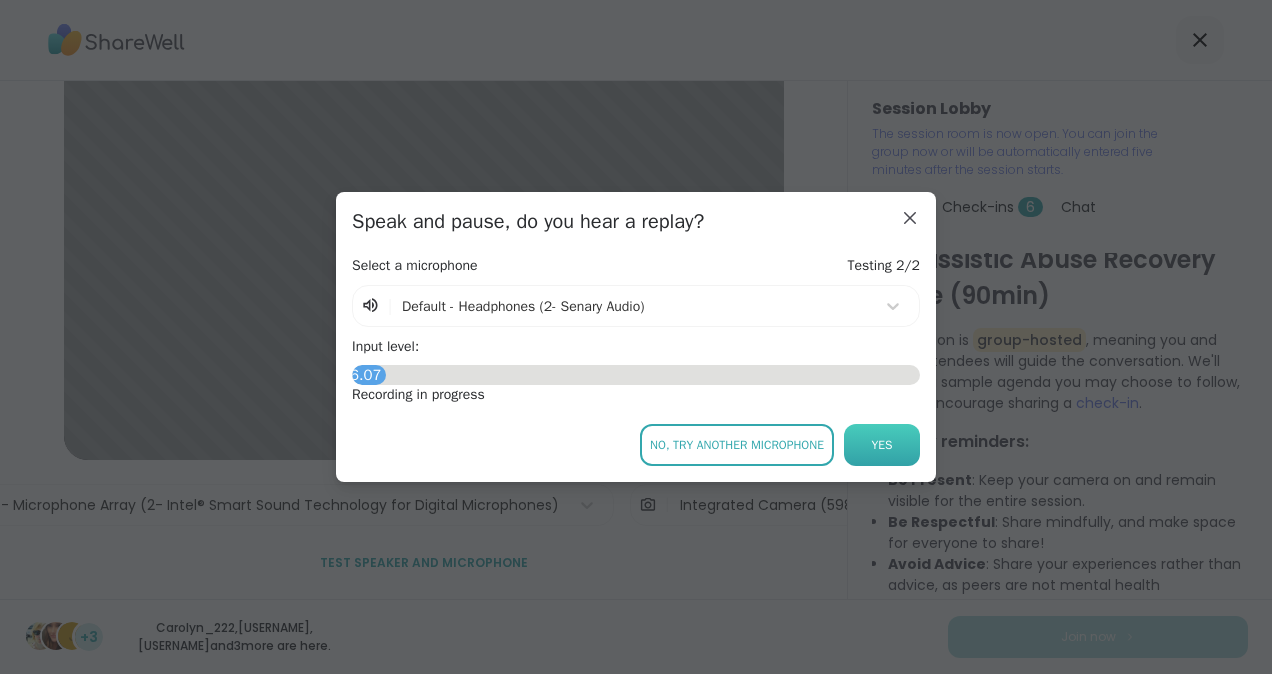 click on "Yes" at bounding box center (882, 445) 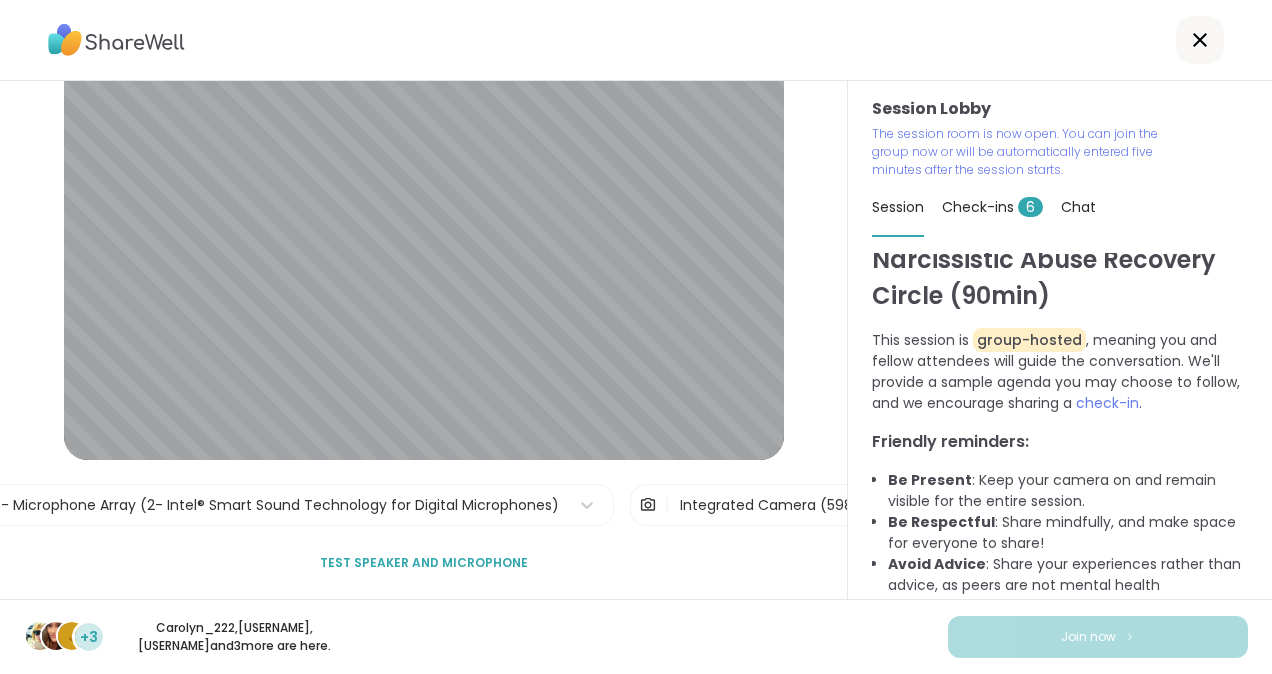 scroll, scrollTop: 17, scrollLeft: 0, axis: vertical 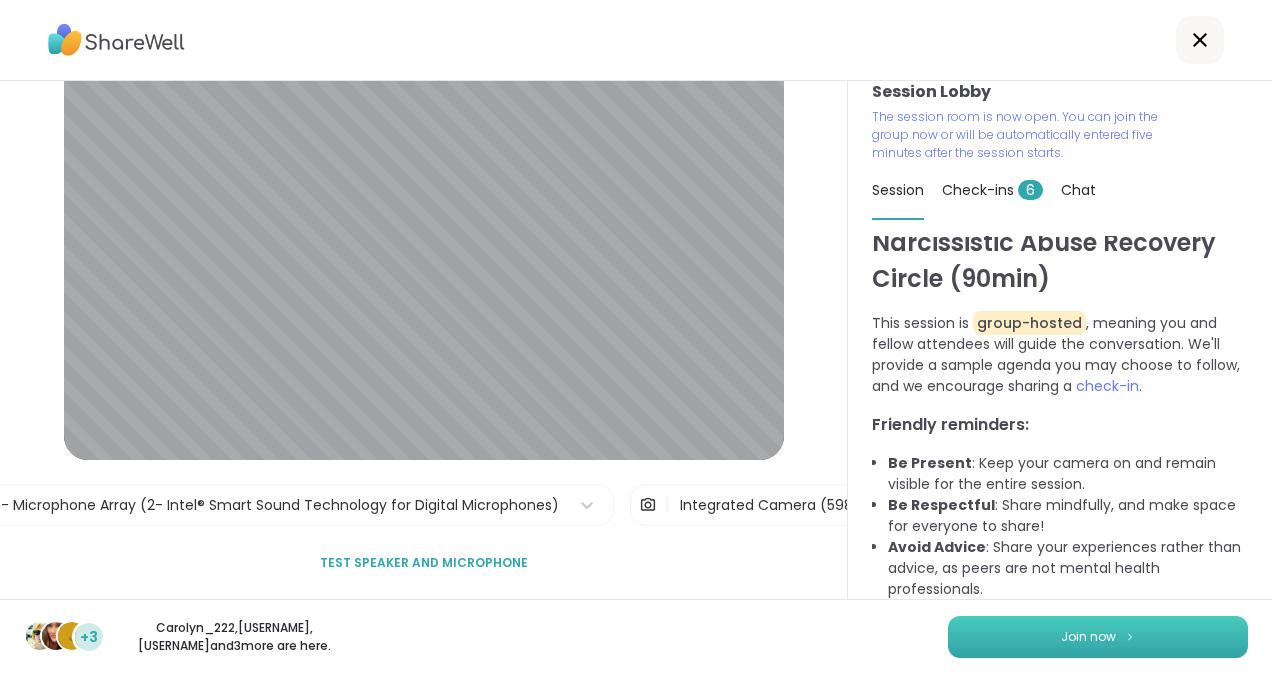 click on "Join now" at bounding box center (1088, 637) 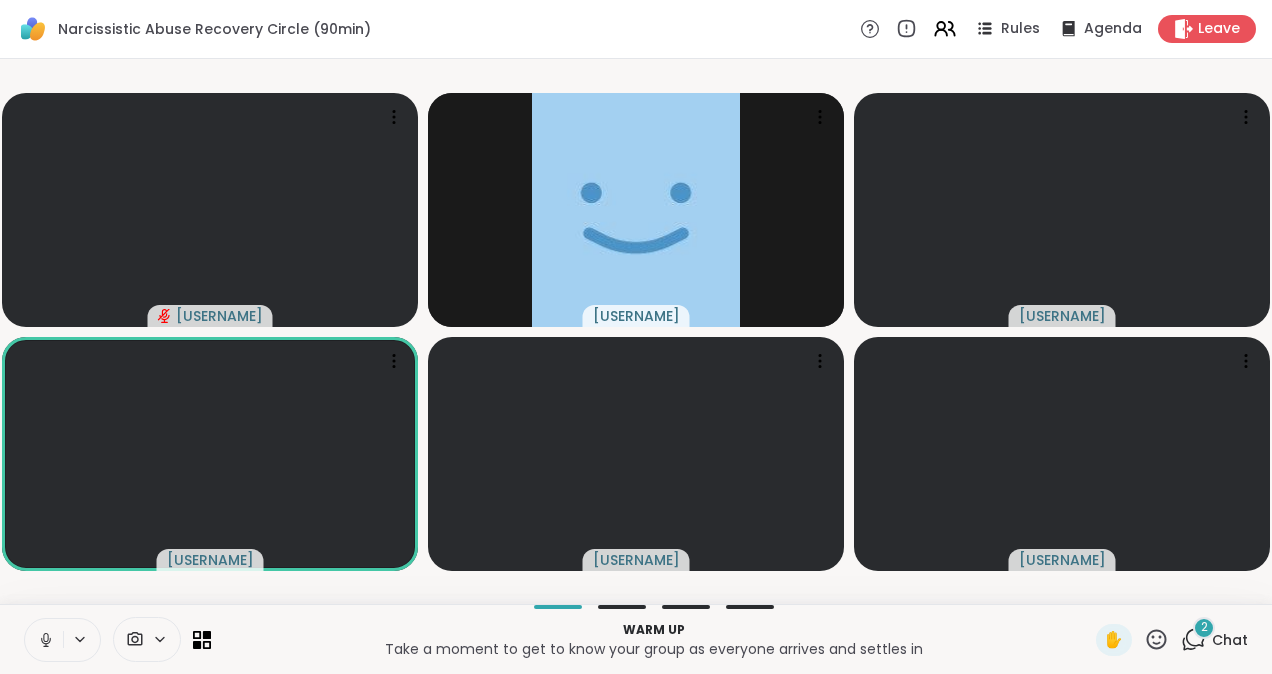 click on "2" at bounding box center (1204, 627) 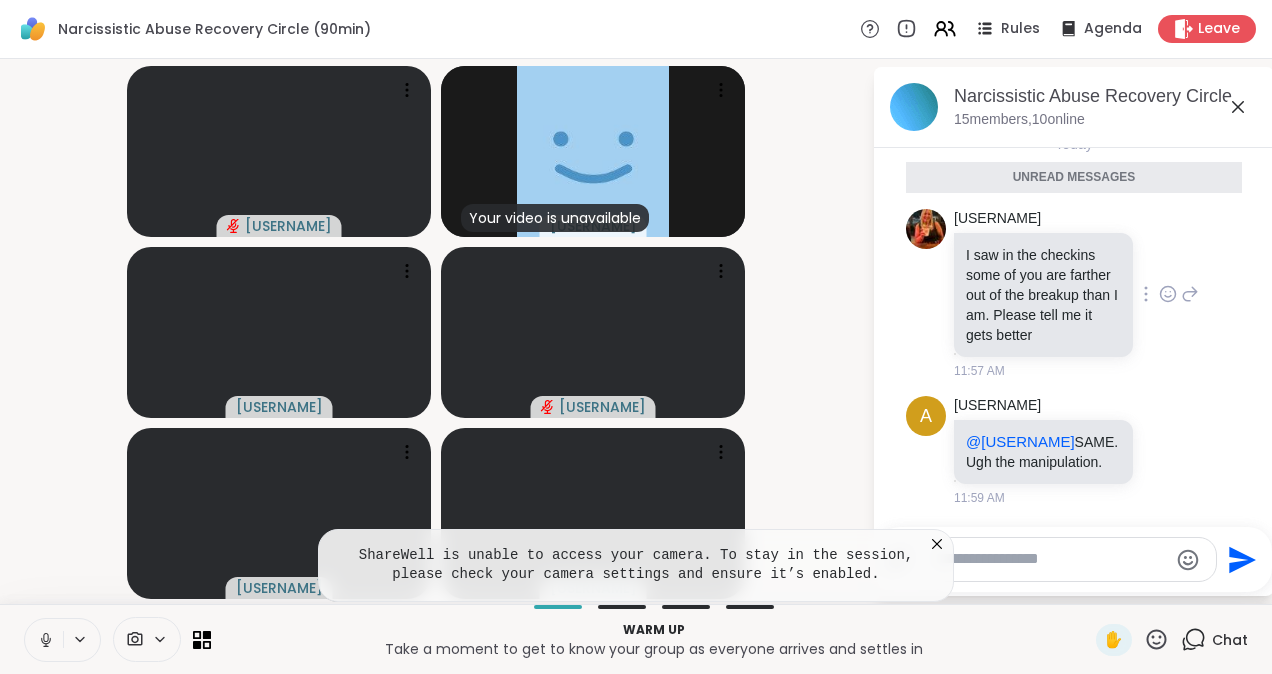 scroll, scrollTop: 50, scrollLeft: 0, axis: vertical 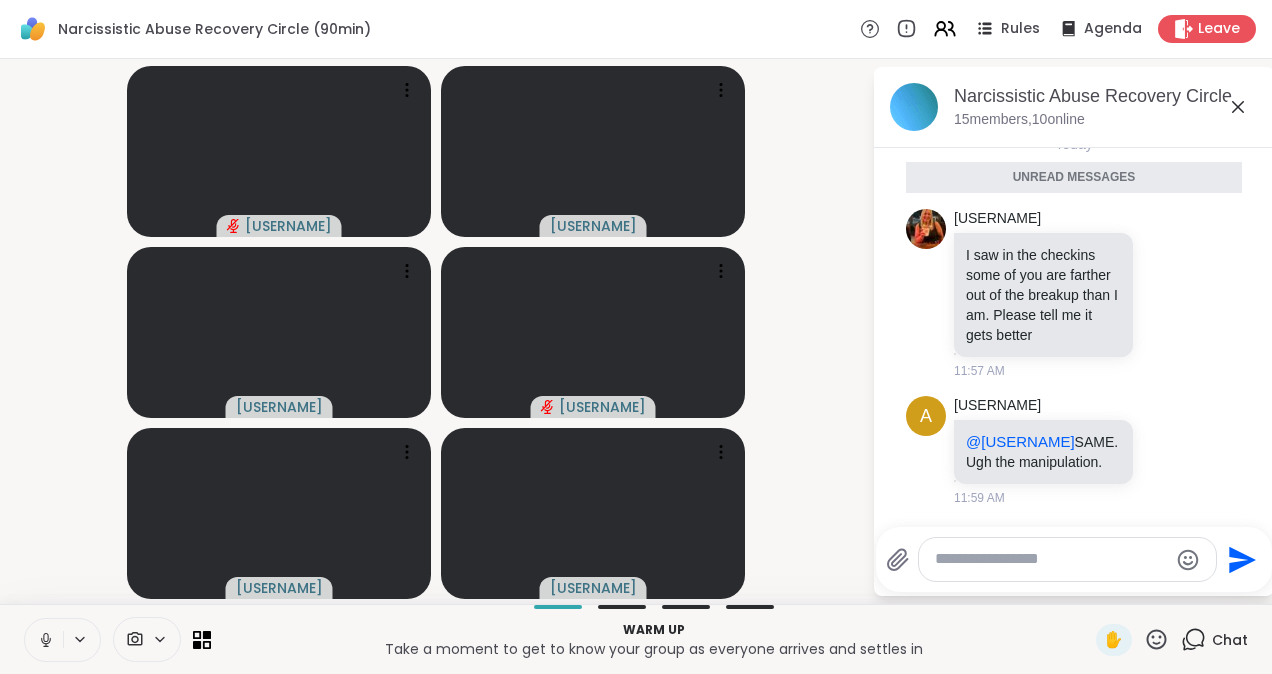 click at bounding box center [1051, 559] 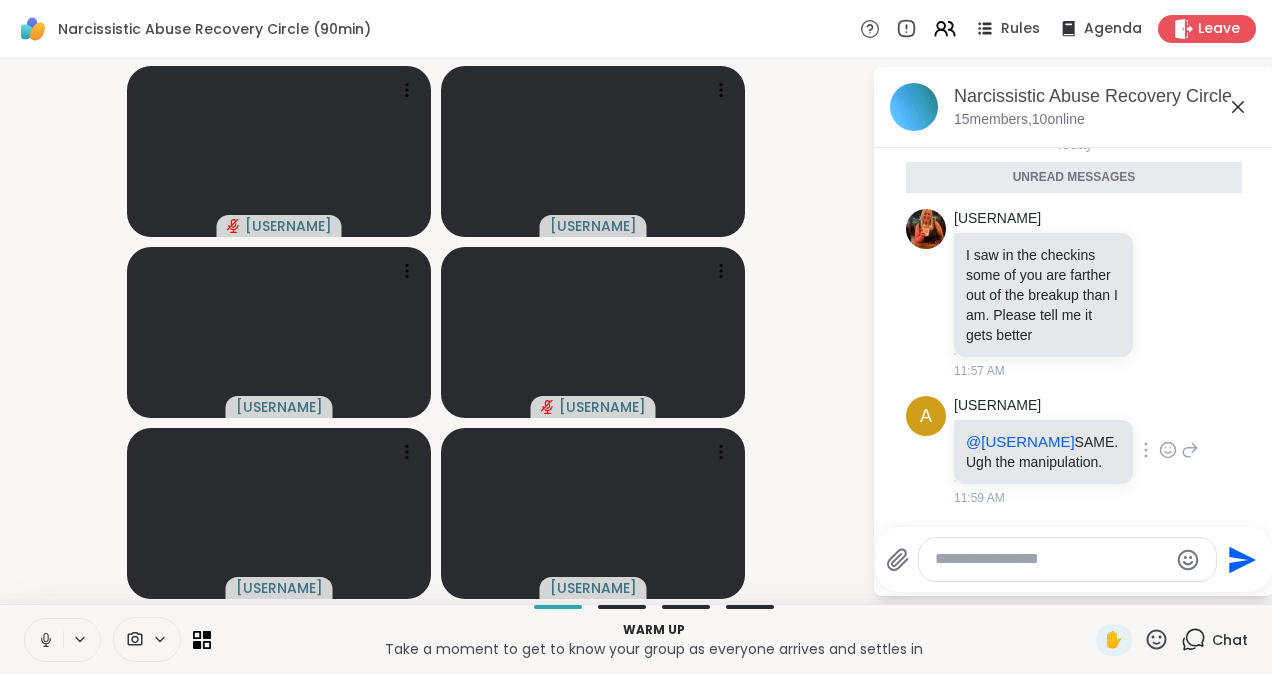 click 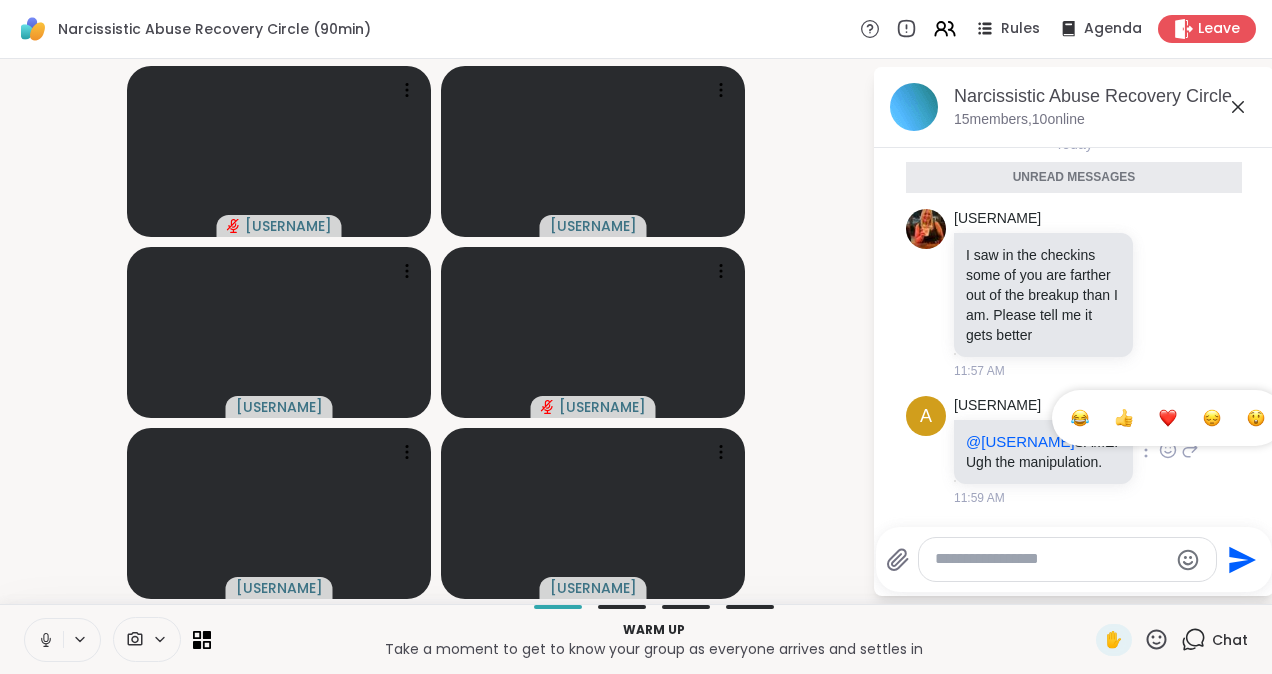 click at bounding box center (1212, 418) 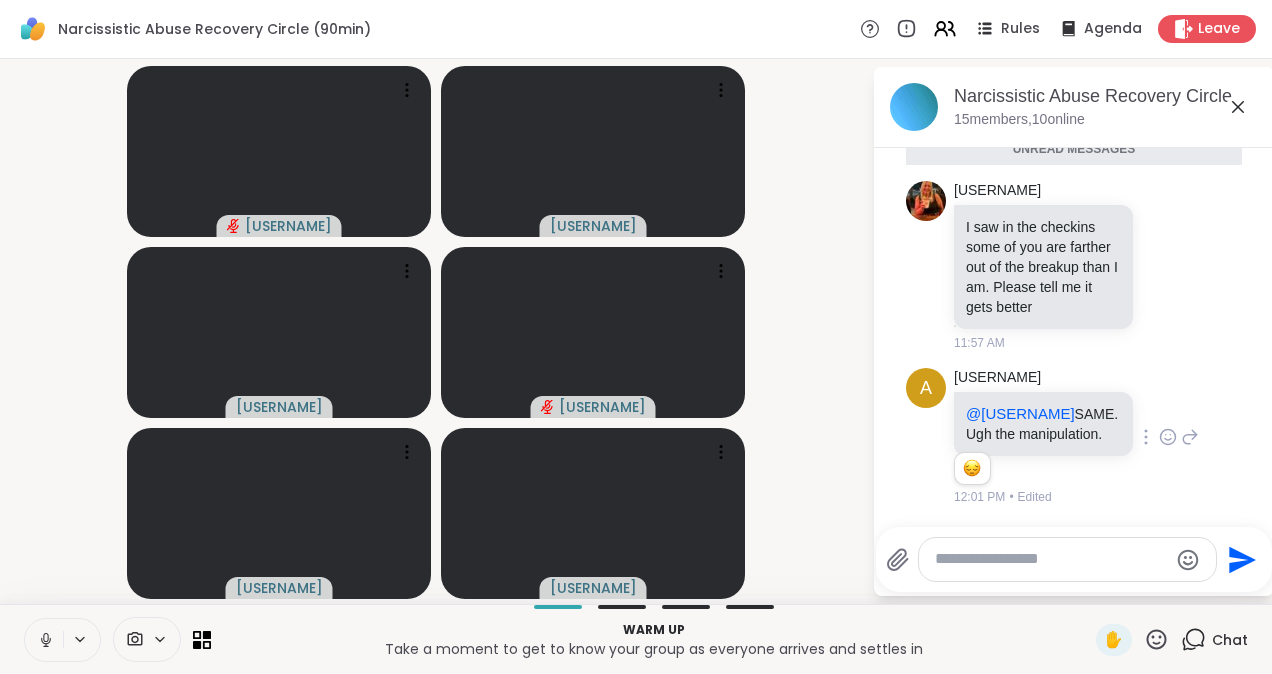 scroll, scrollTop: 79, scrollLeft: 0, axis: vertical 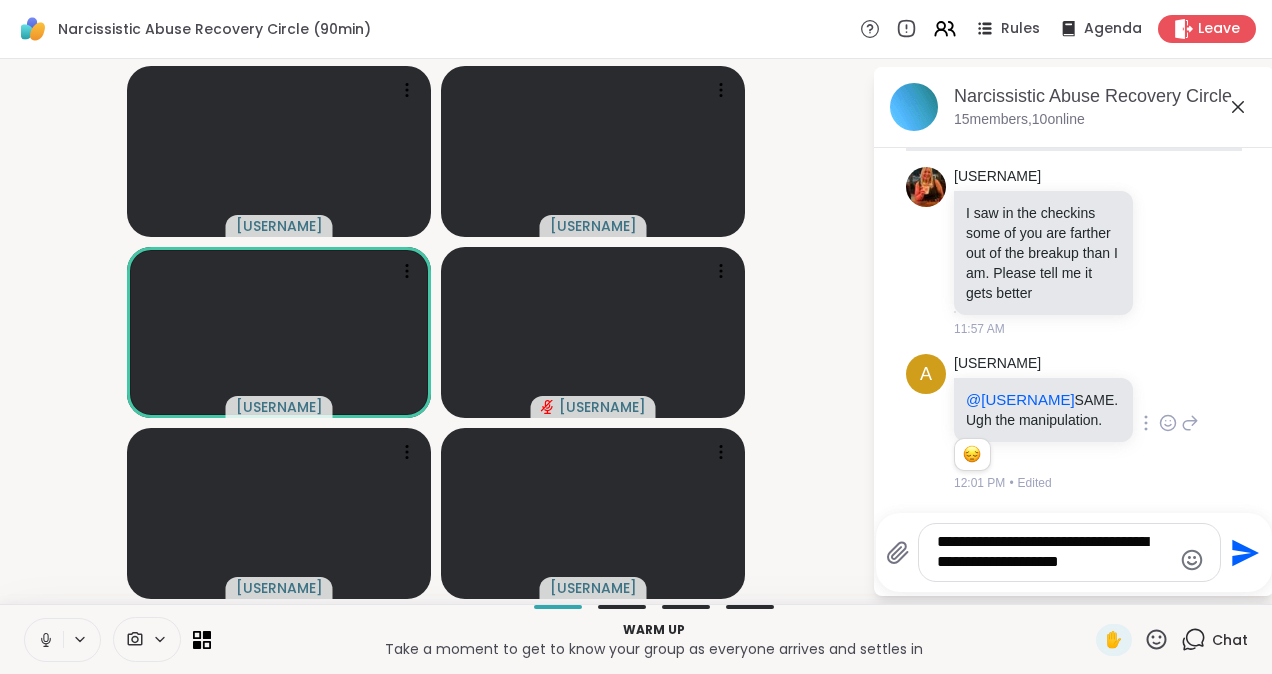 click 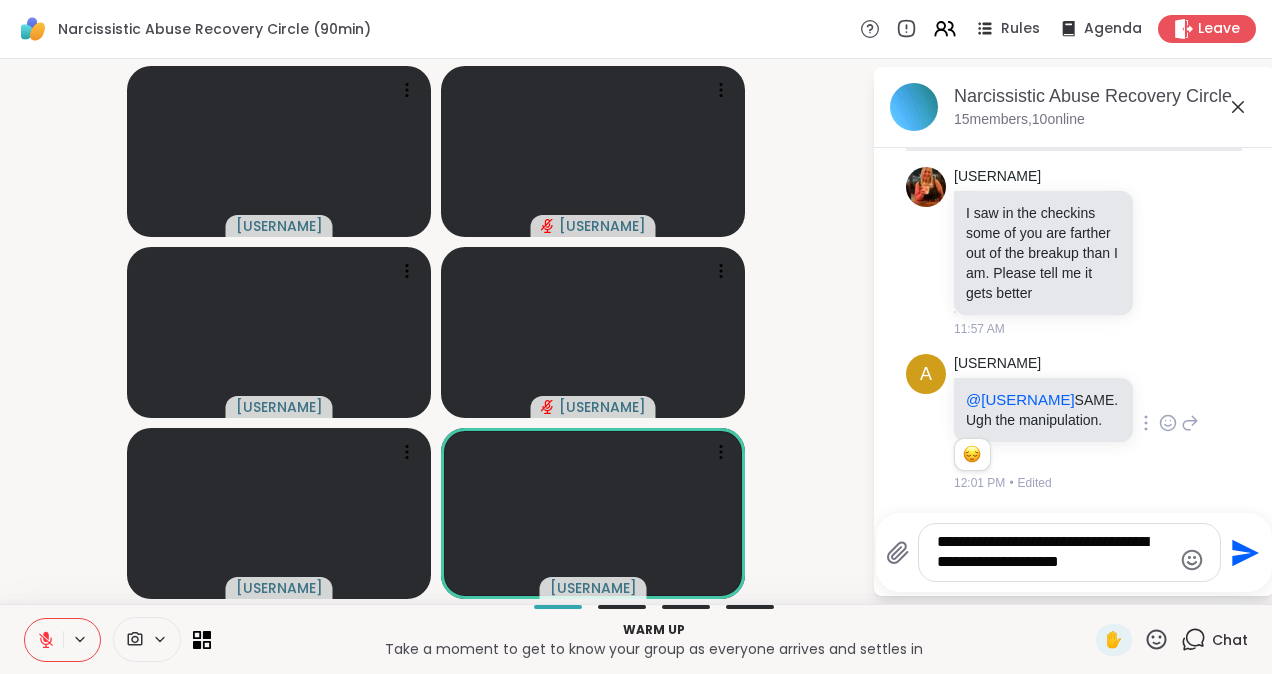 click on "**********" at bounding box center (1054, 552) 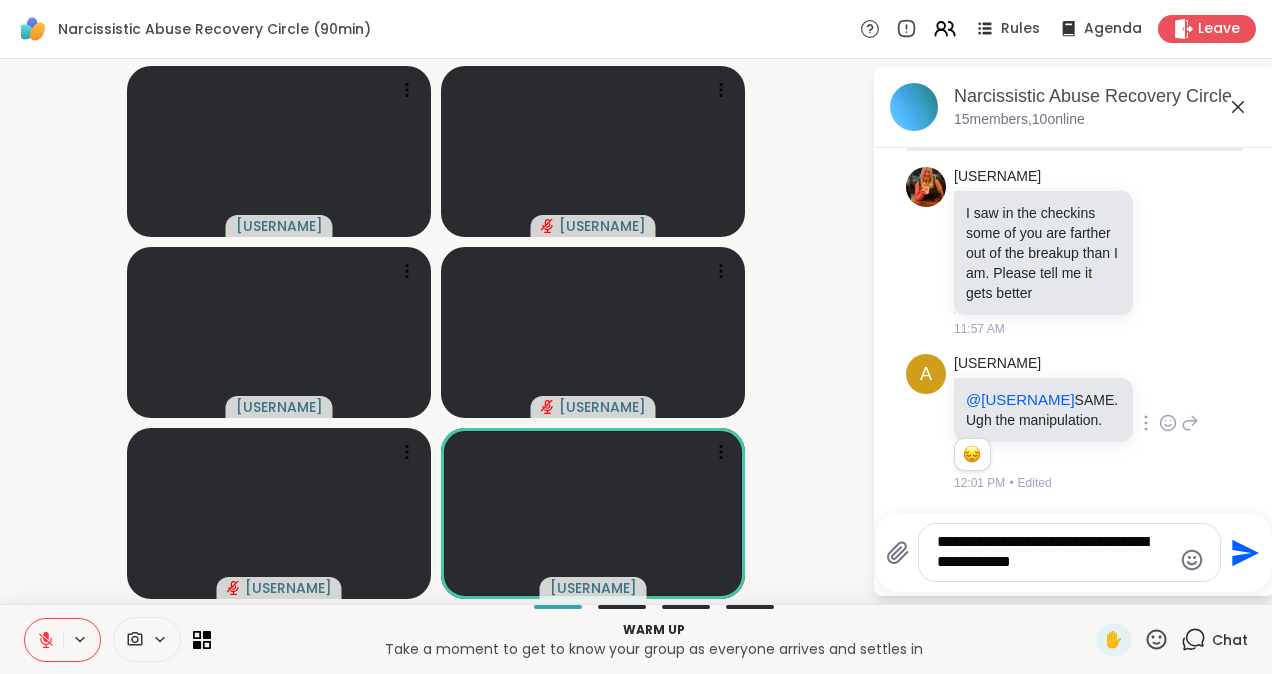 type on "**********" 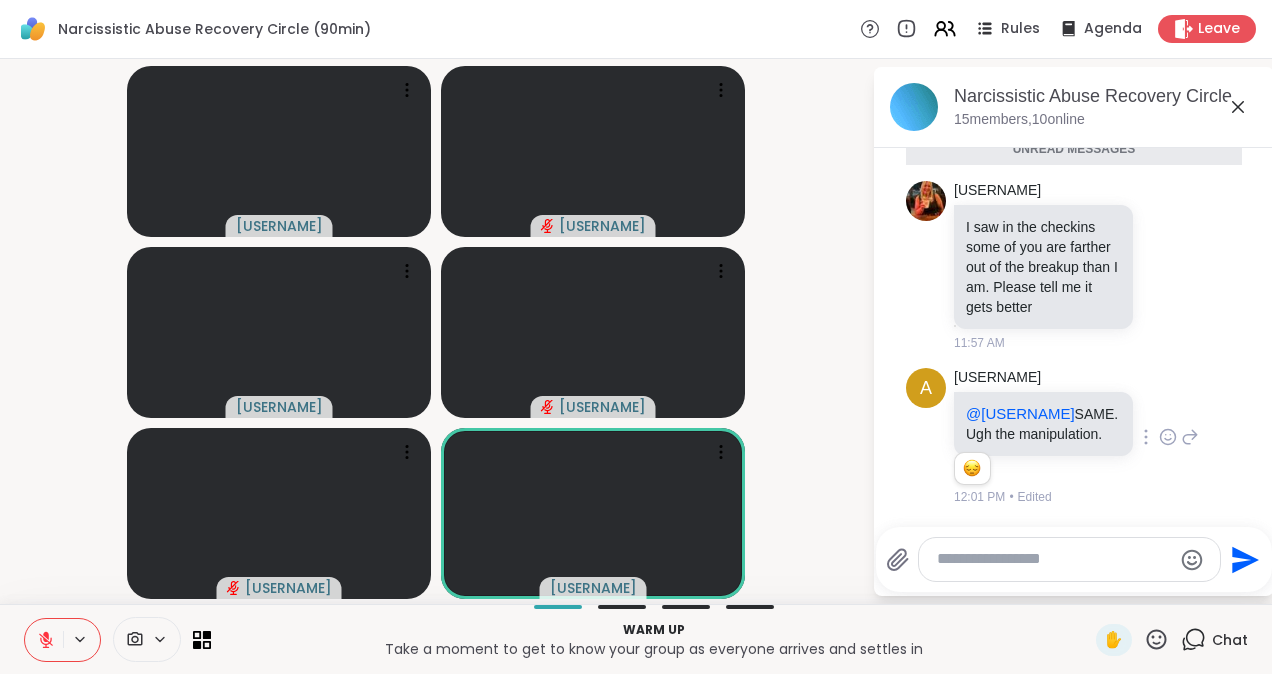 scroll, scrollTop: 177, scrollLeft: 0, axis: vertical 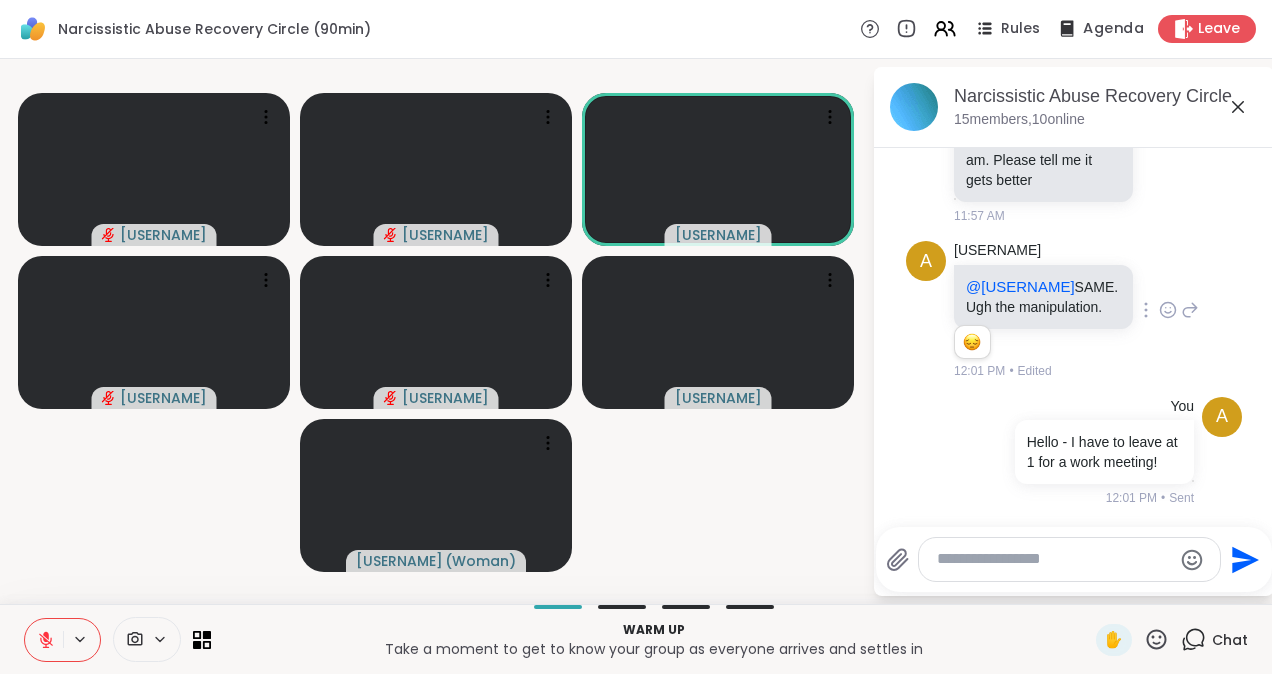 type 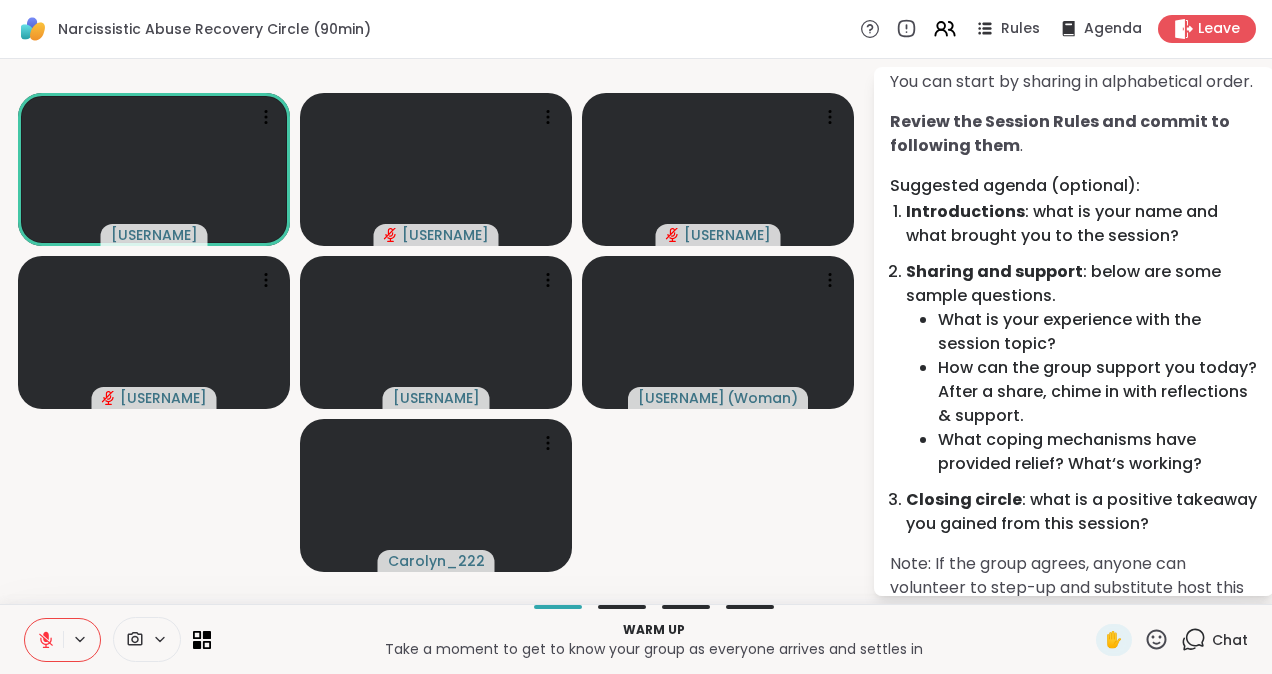 scroll, scrollTop: 0, scrollLeft: 0, axis: both 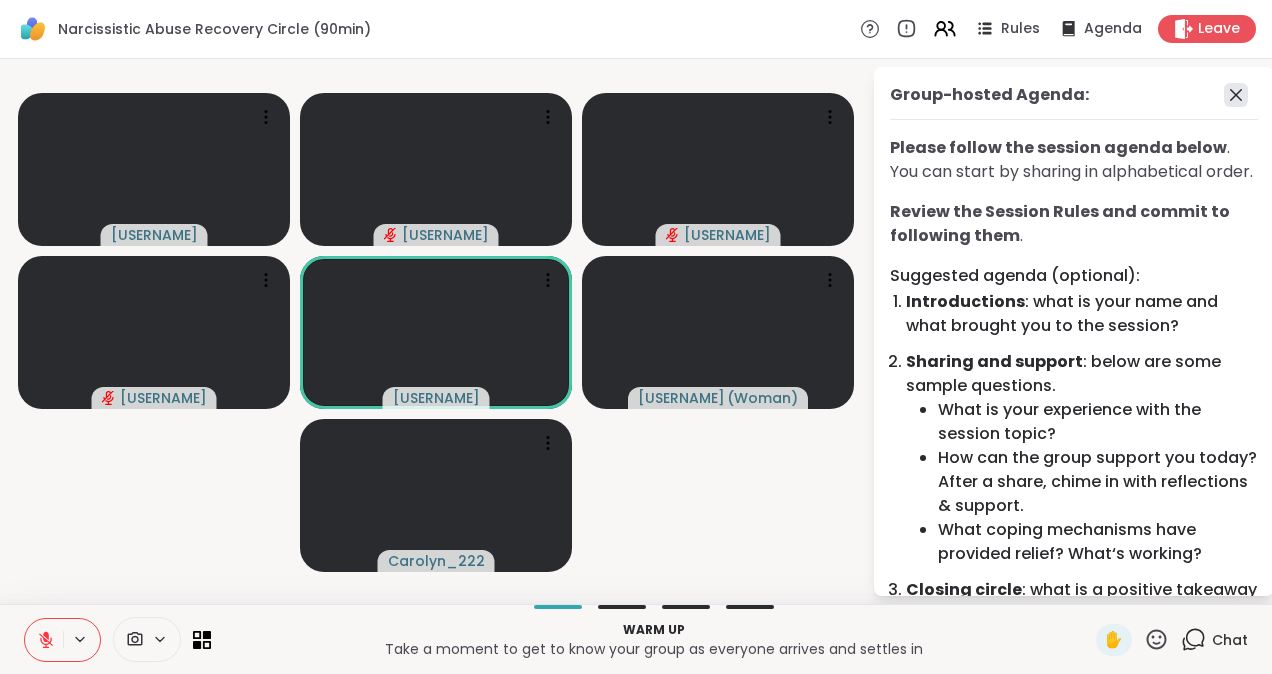 click 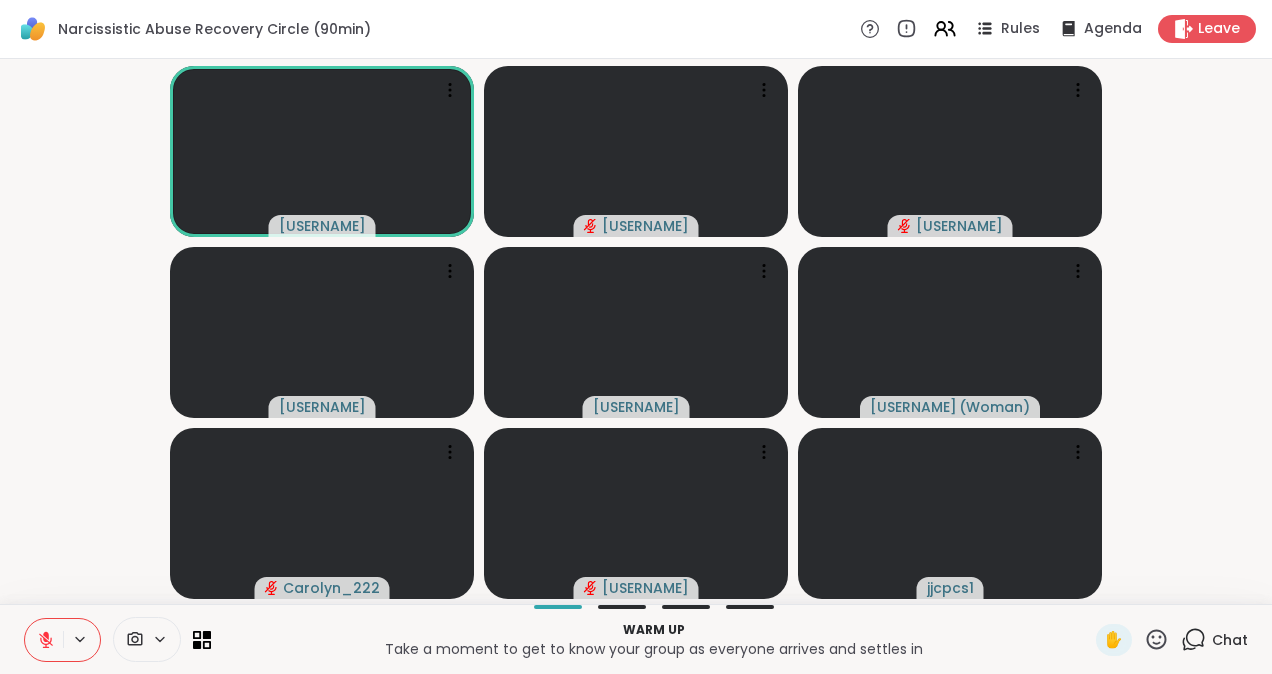 click 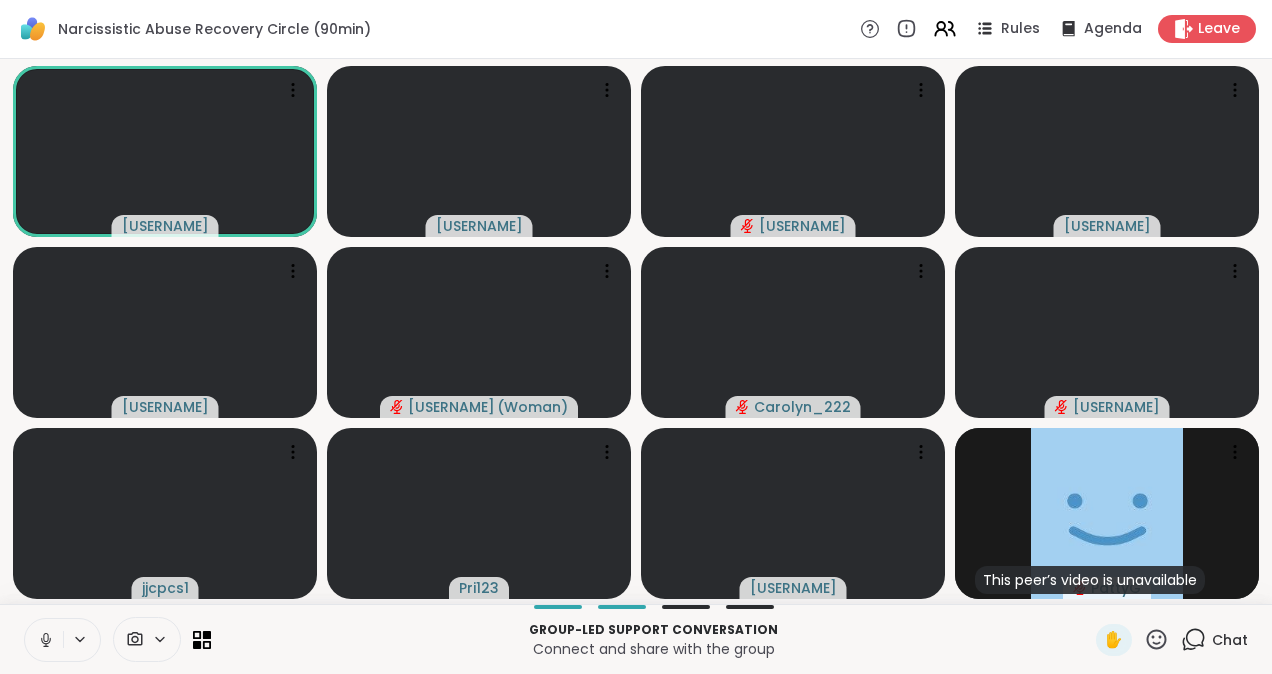click 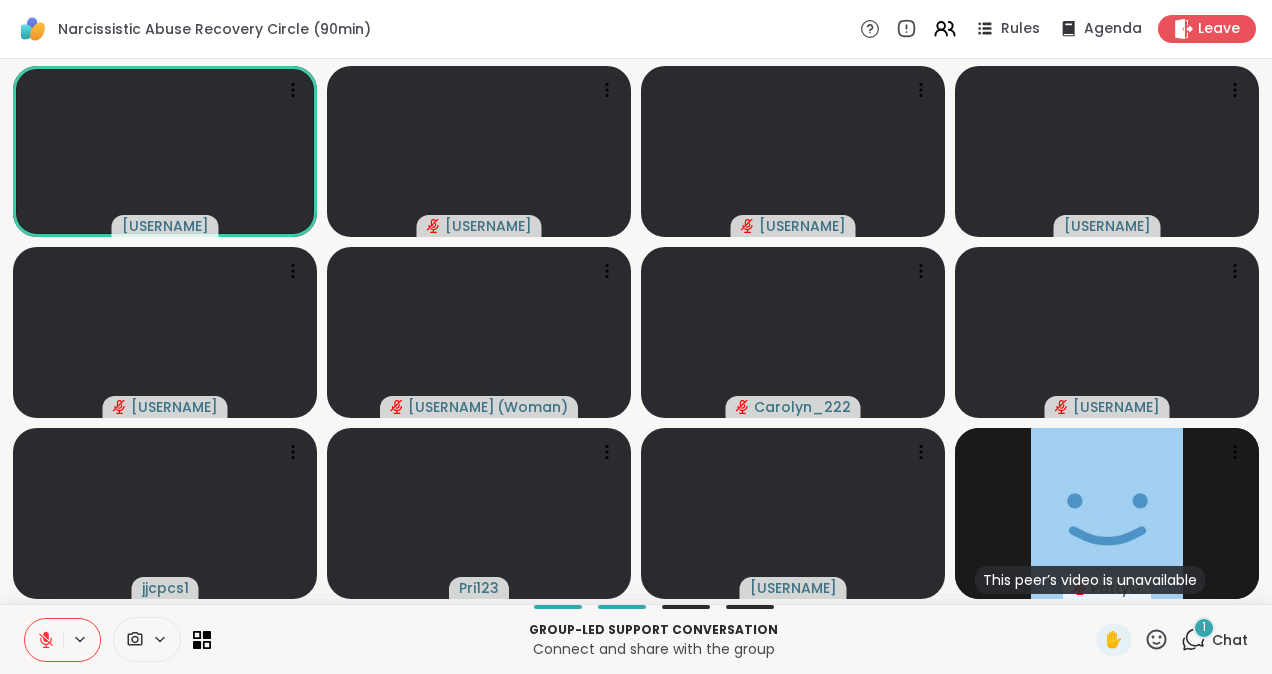 click on "1" at bounding box center (1204, 627) 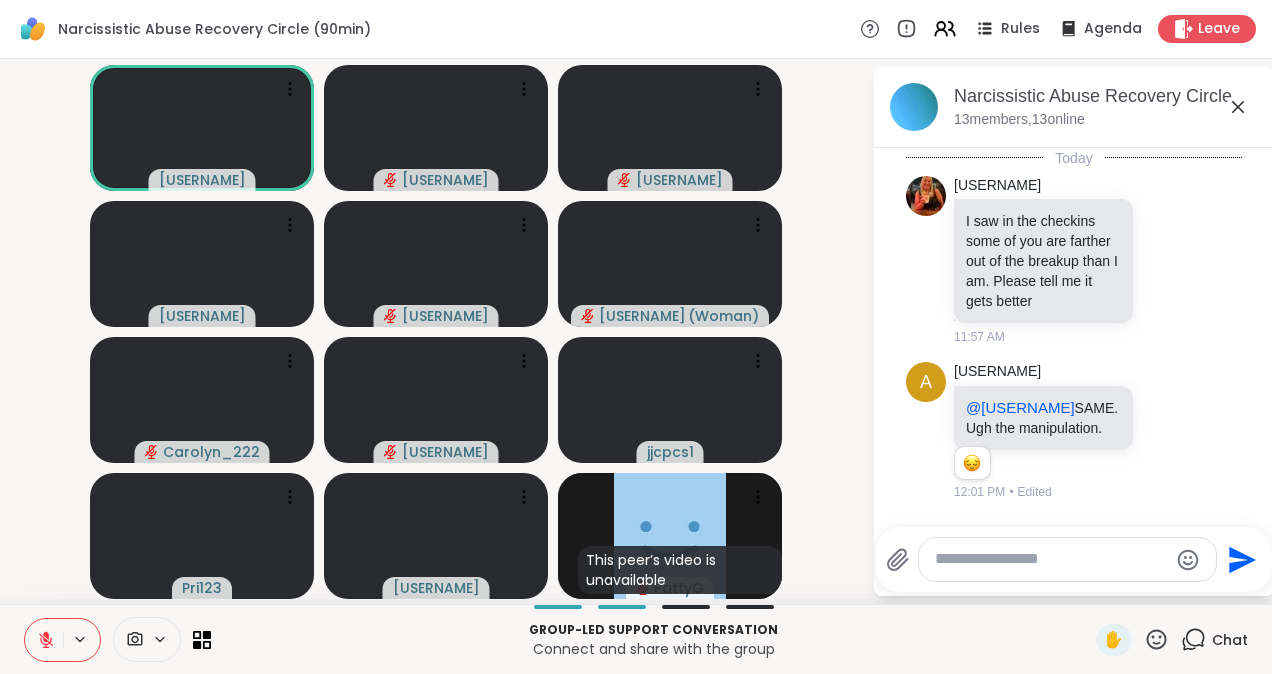 scroll, scrollTop: 351, scrollLeft: 0, axis: vertical 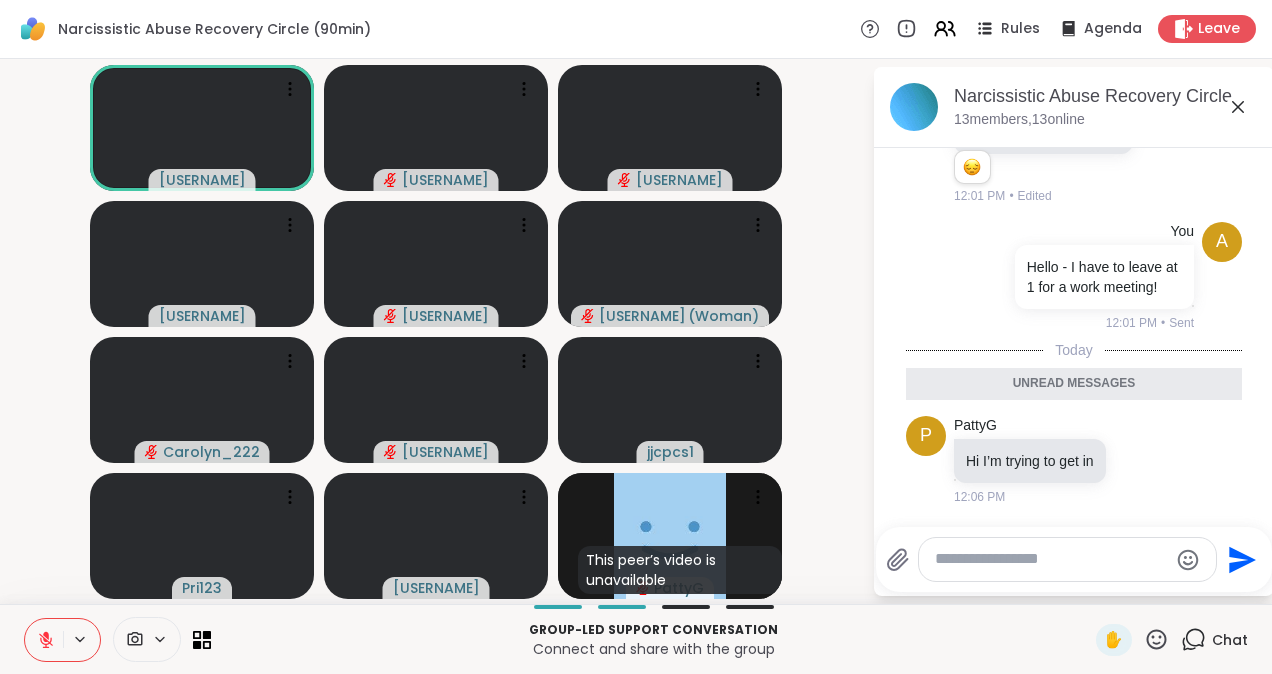 click at bounding box center [1051, 559] 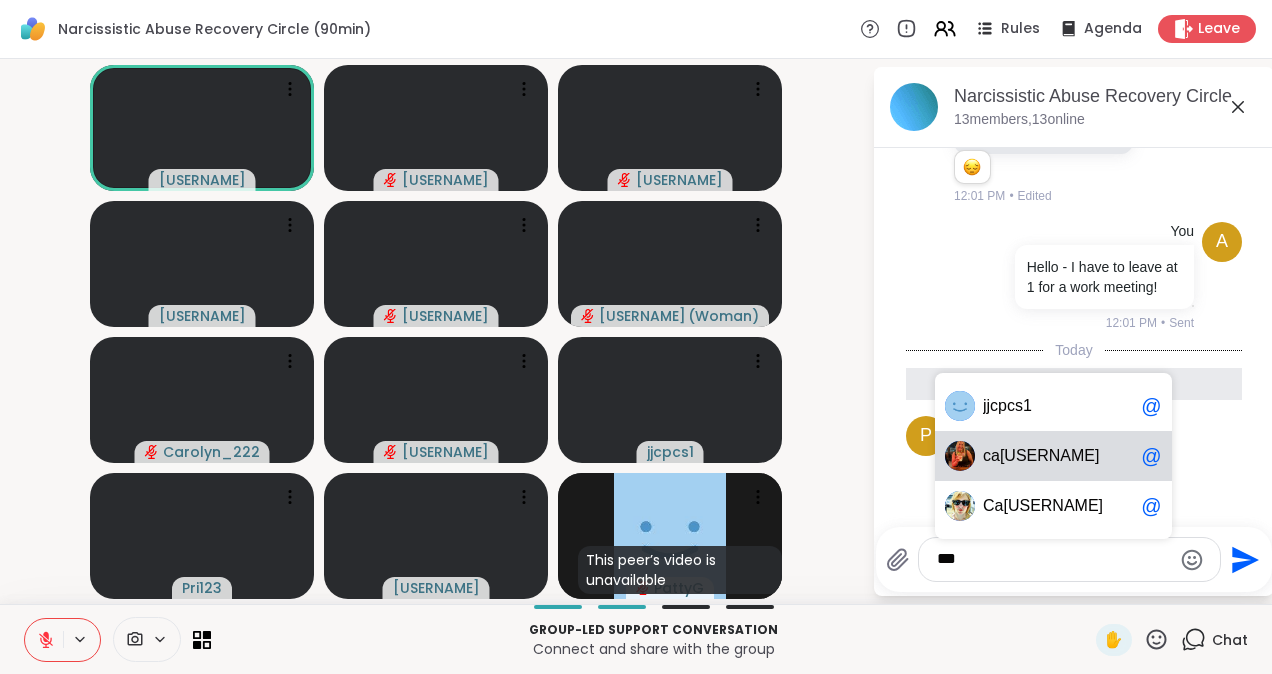 click on "ca [USERNAME] @" at bounding box center [1053, 456] 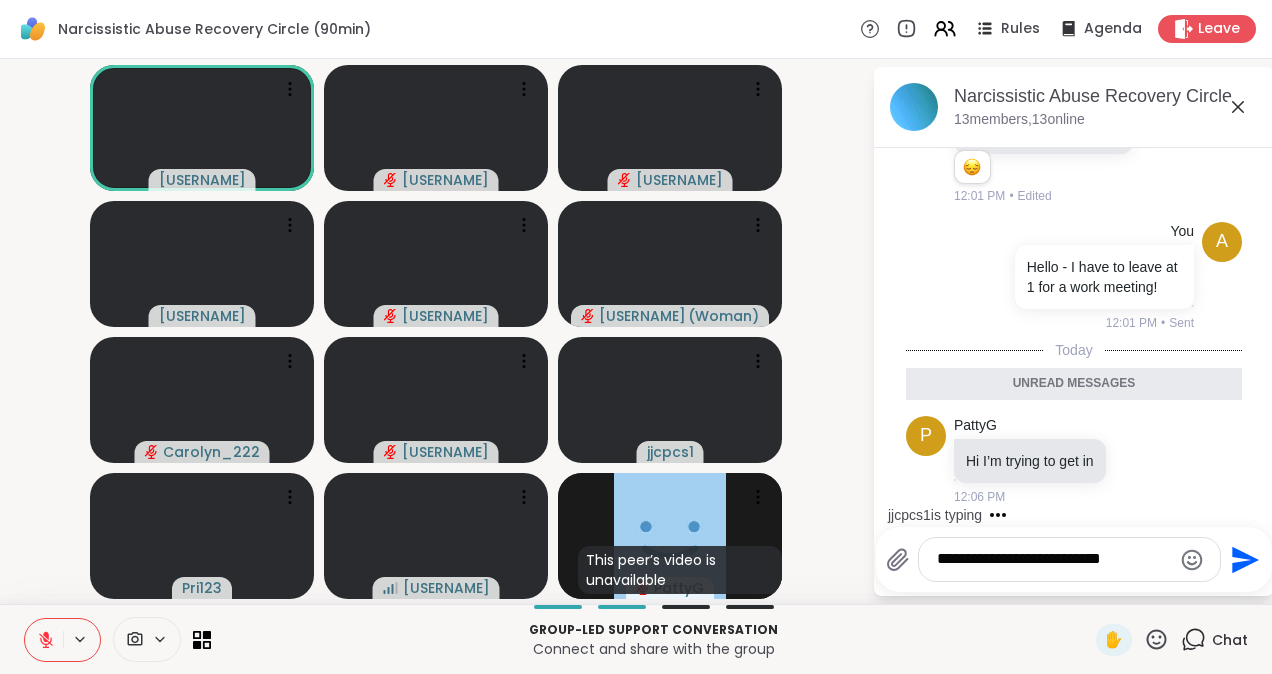 type on "**********" 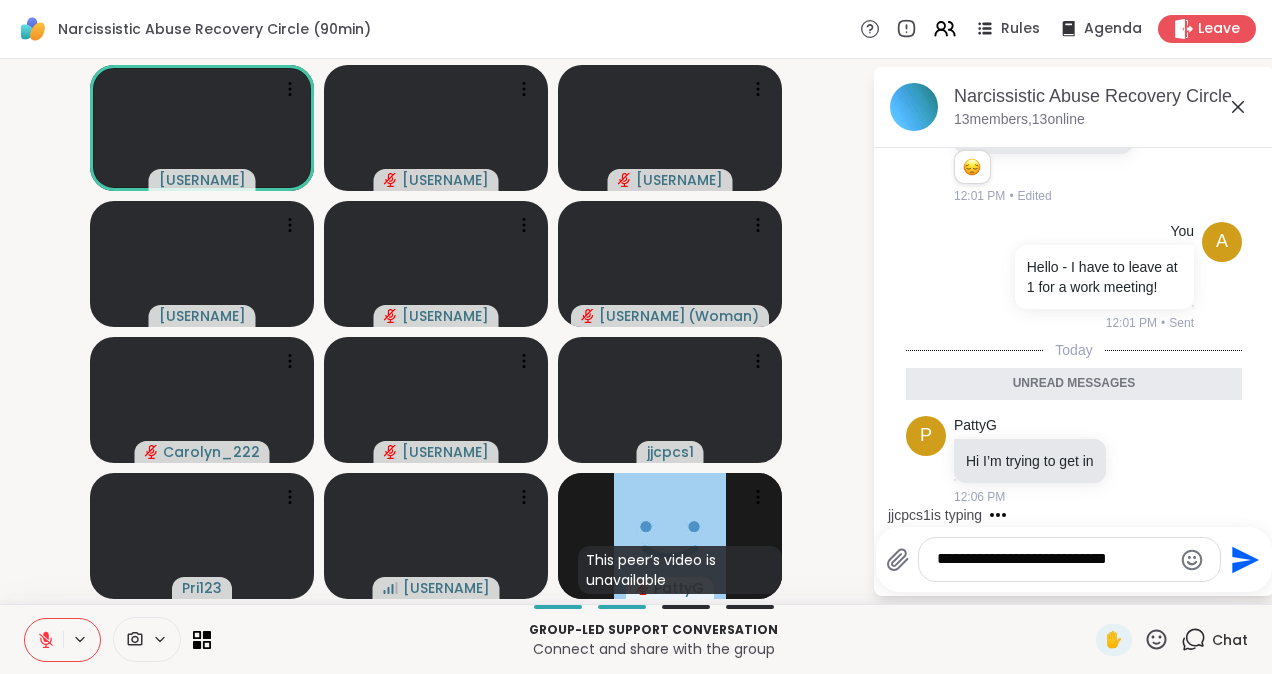 click on "**********" at bounding box center [1054, 559] 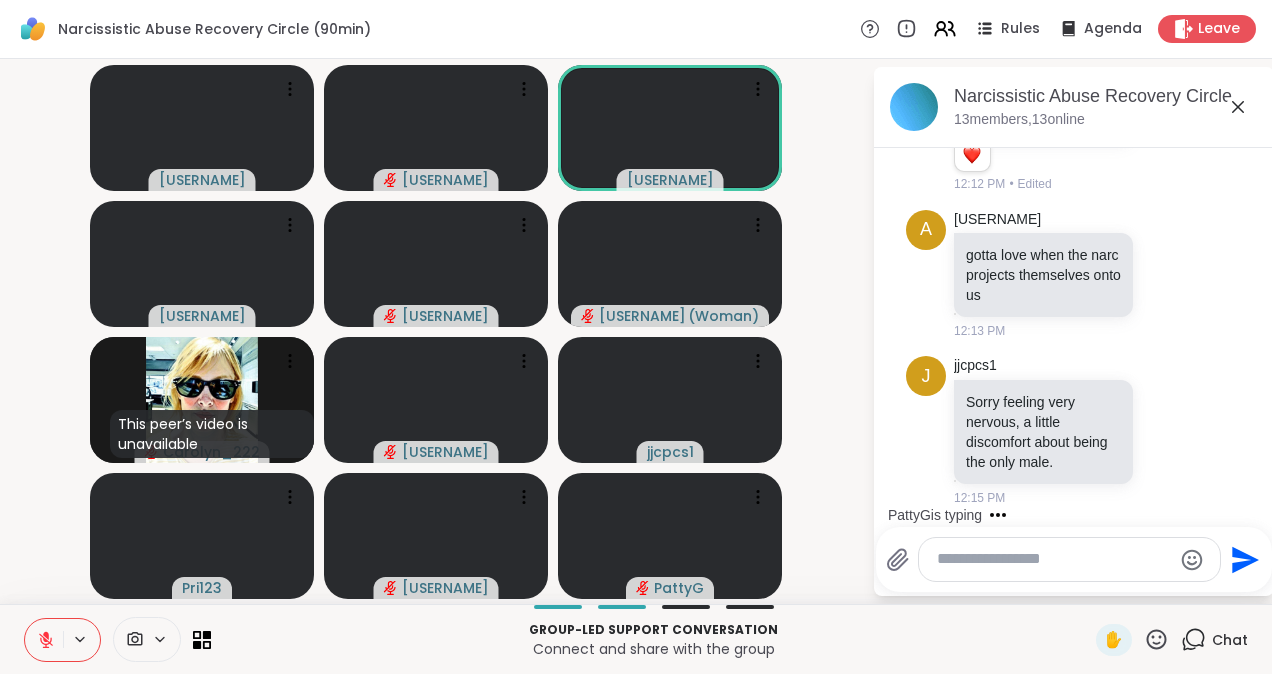 scroll, scrollTop: 1470, scrollLeft: 0, axis: vertical 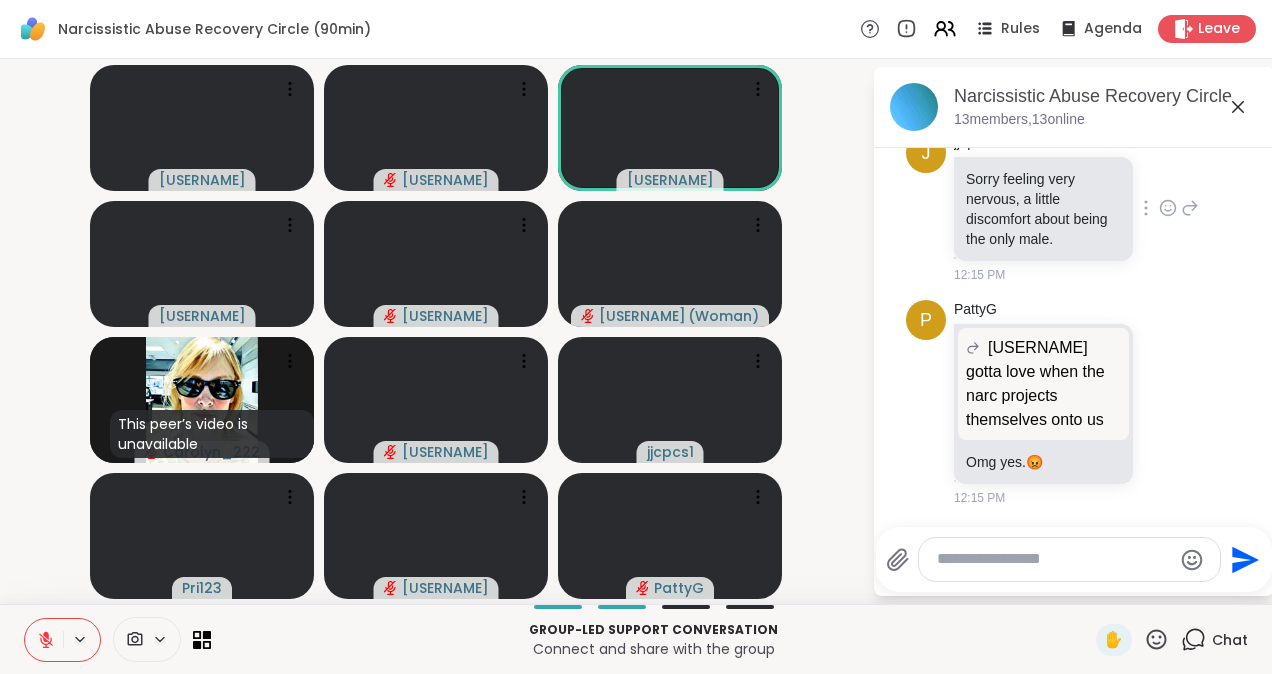 click 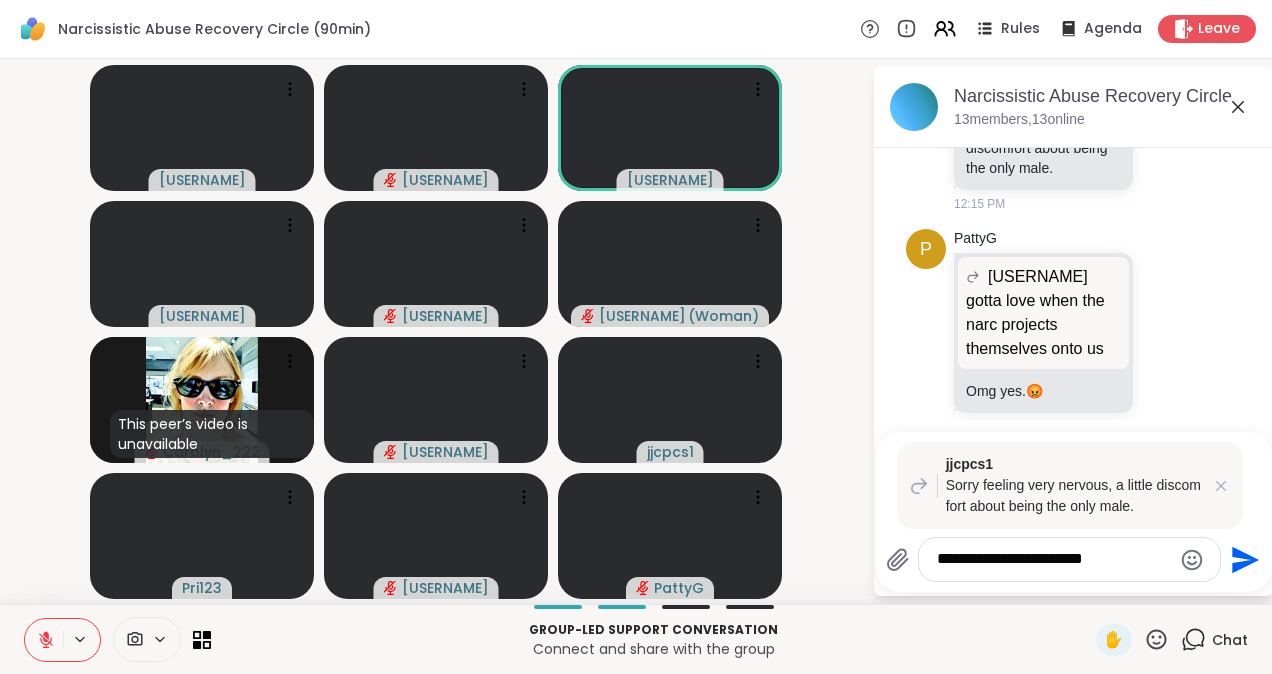 click on "**********" at bounding box center (1054, 559) 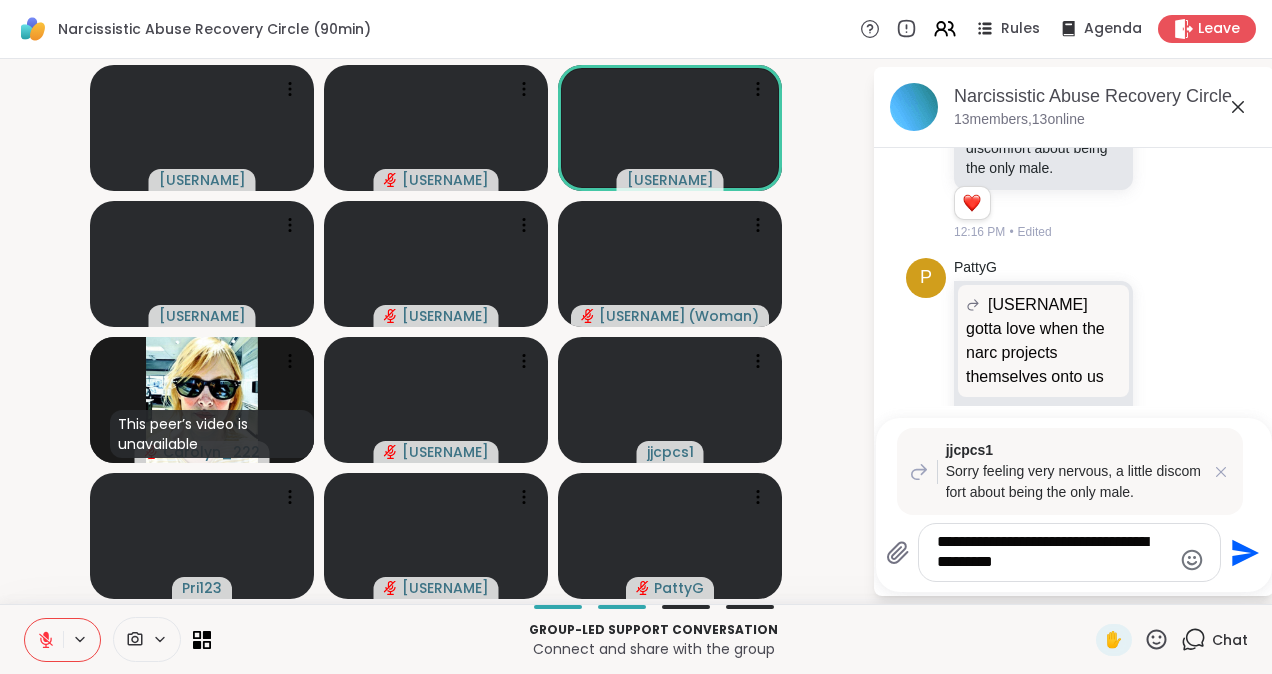 type on "**********" 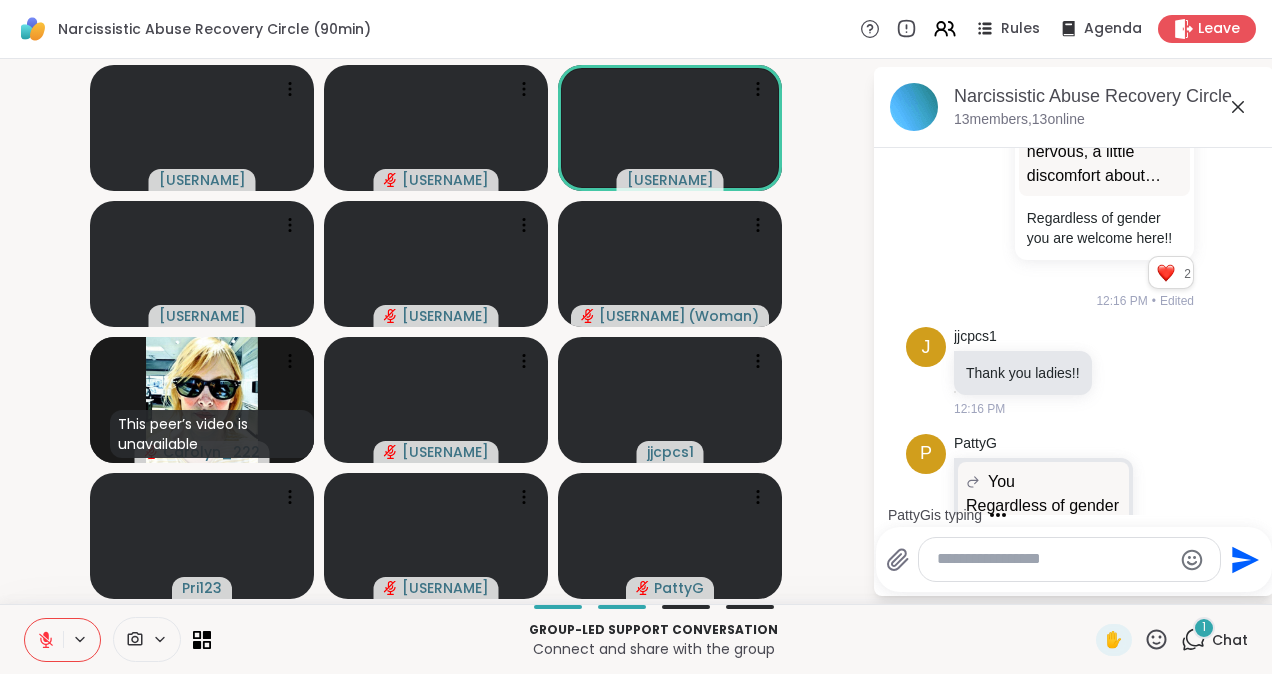 scroll, scrollTop: 2176, scrollLeft: 0, axis: vertical 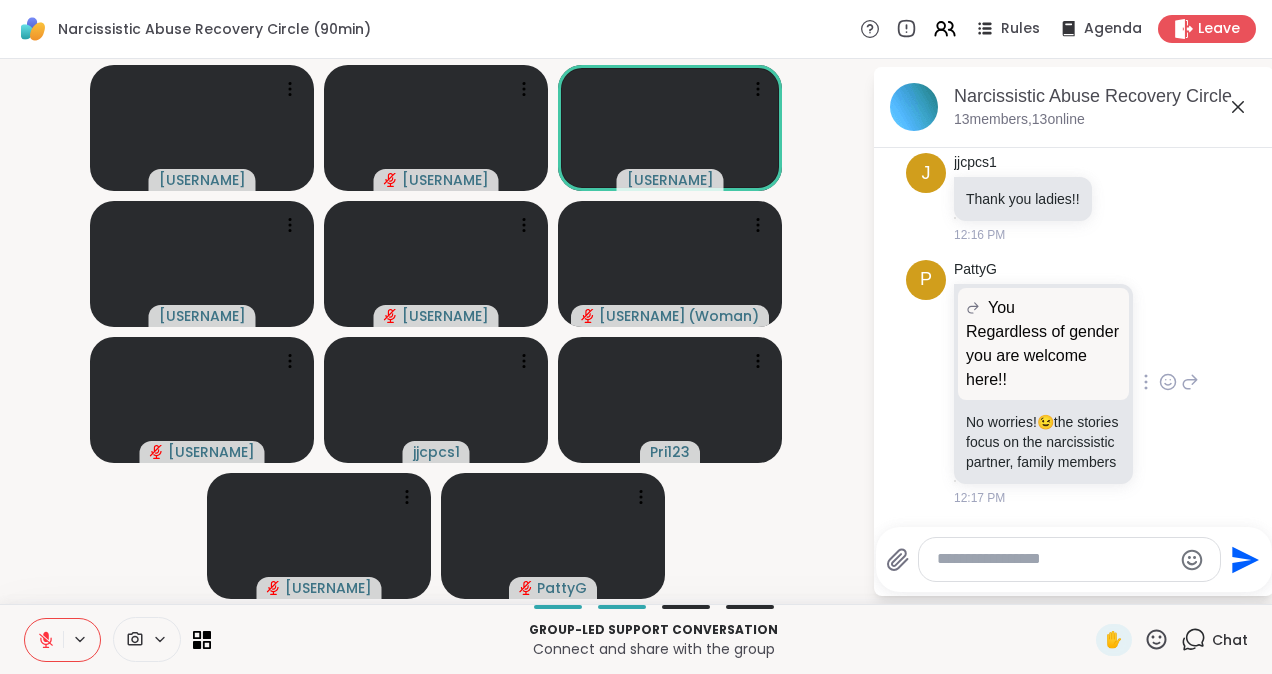 click 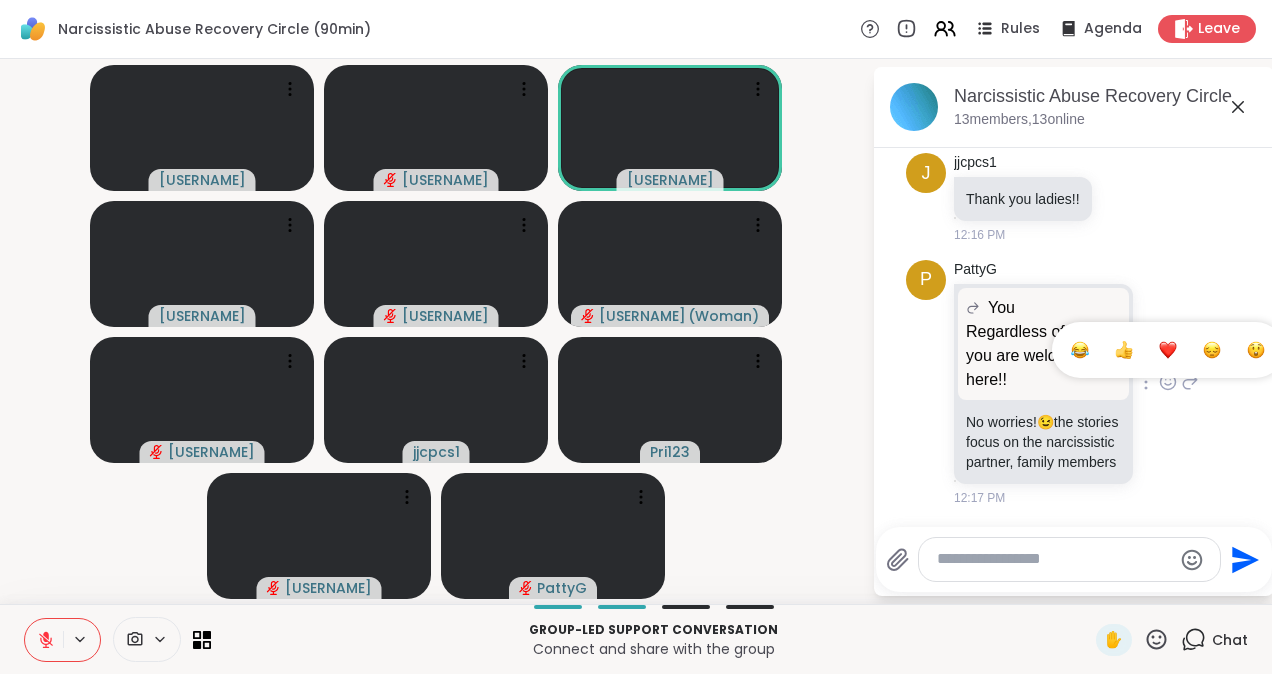 click at bounding box center (1168, 350) 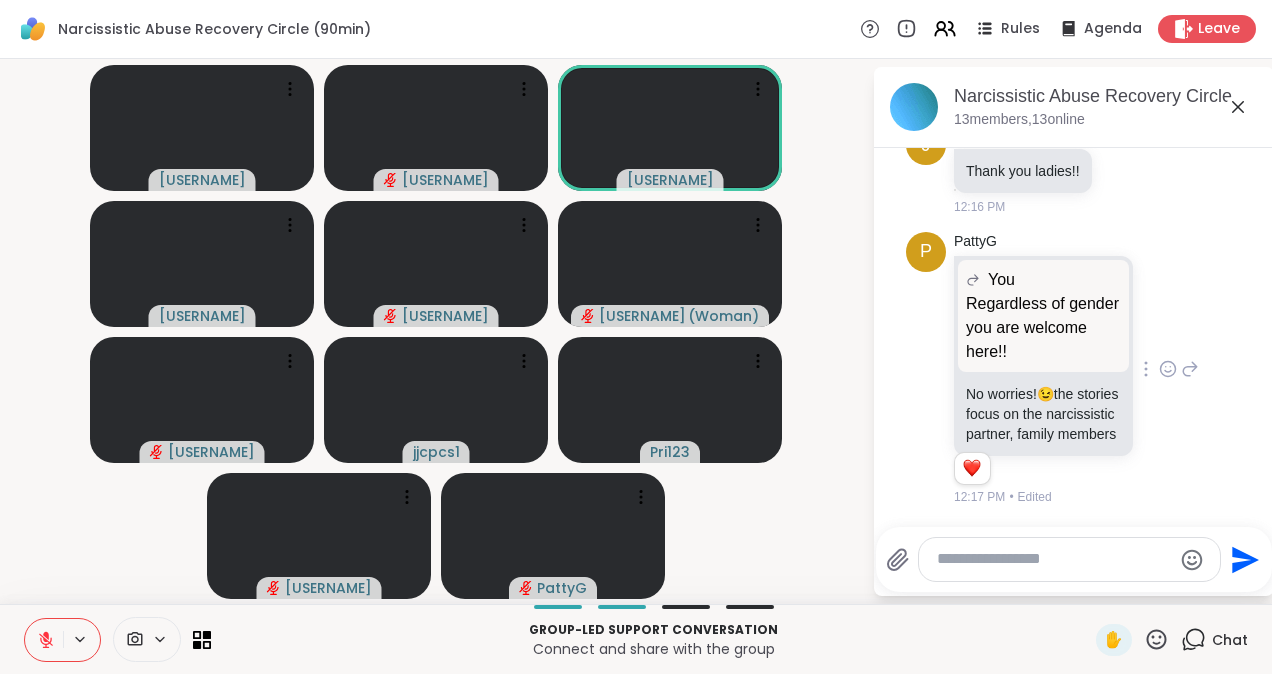 scroll, scrollTop: 2205, scrollLeft: 0, axis: vertical 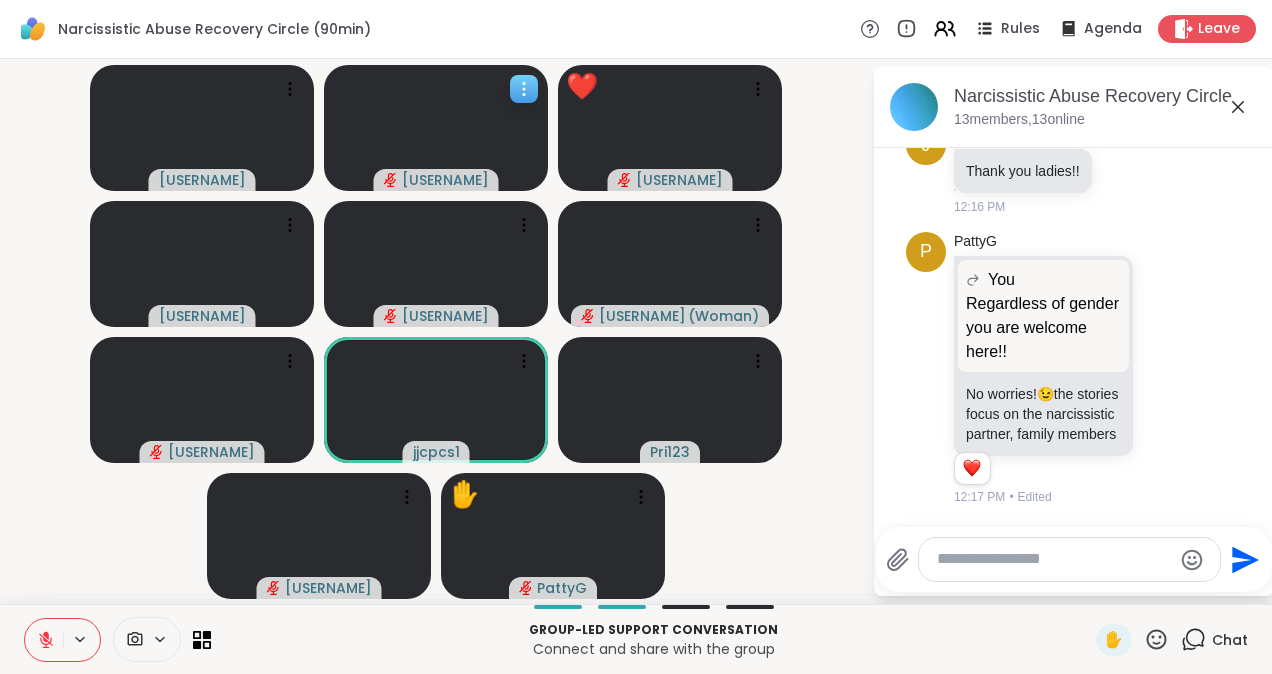 click 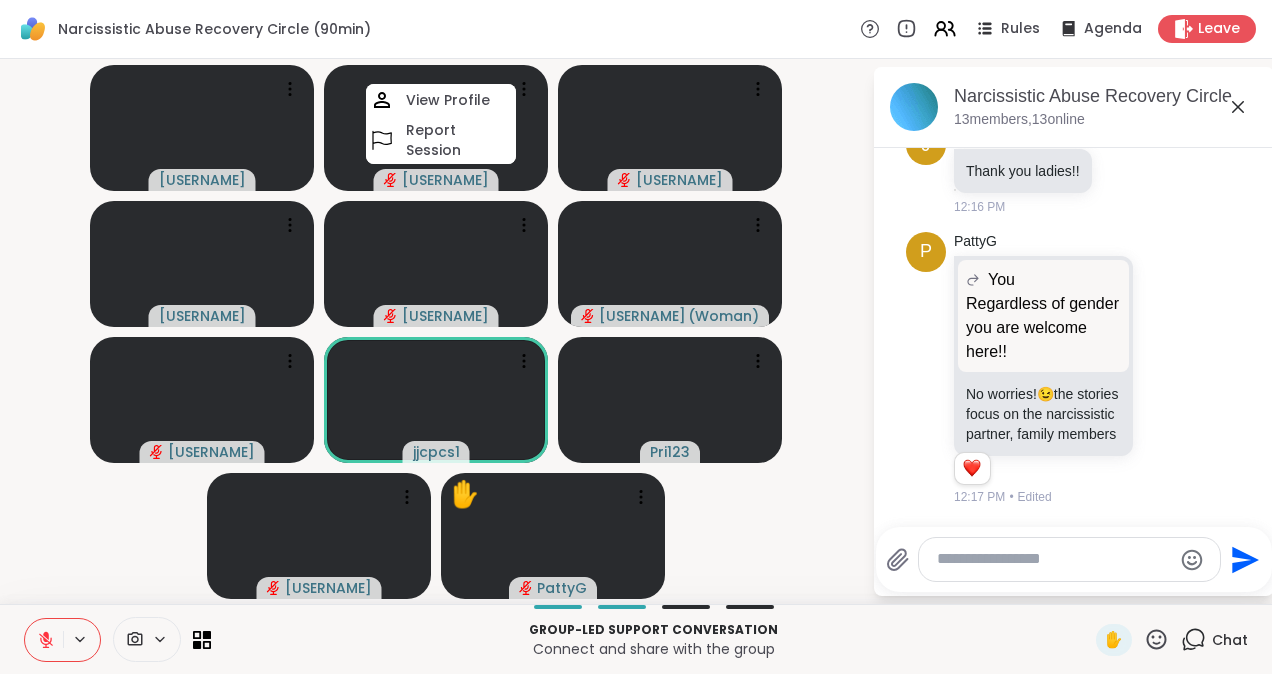 click on "Narcissistic Abuse Recovery Circle (90min) Rules Agenda Leave" at bounding box center (636, 29) 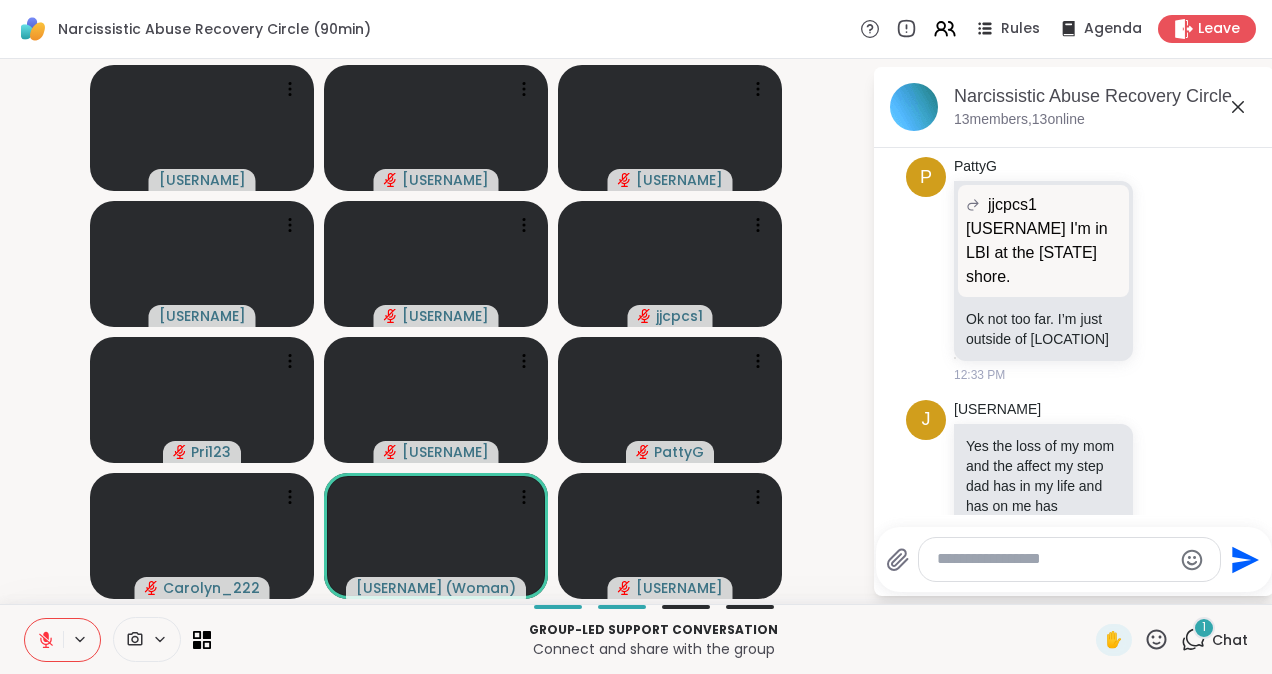scroll, scrollTop: 3181, scrollLeft: 0, axis: vertical 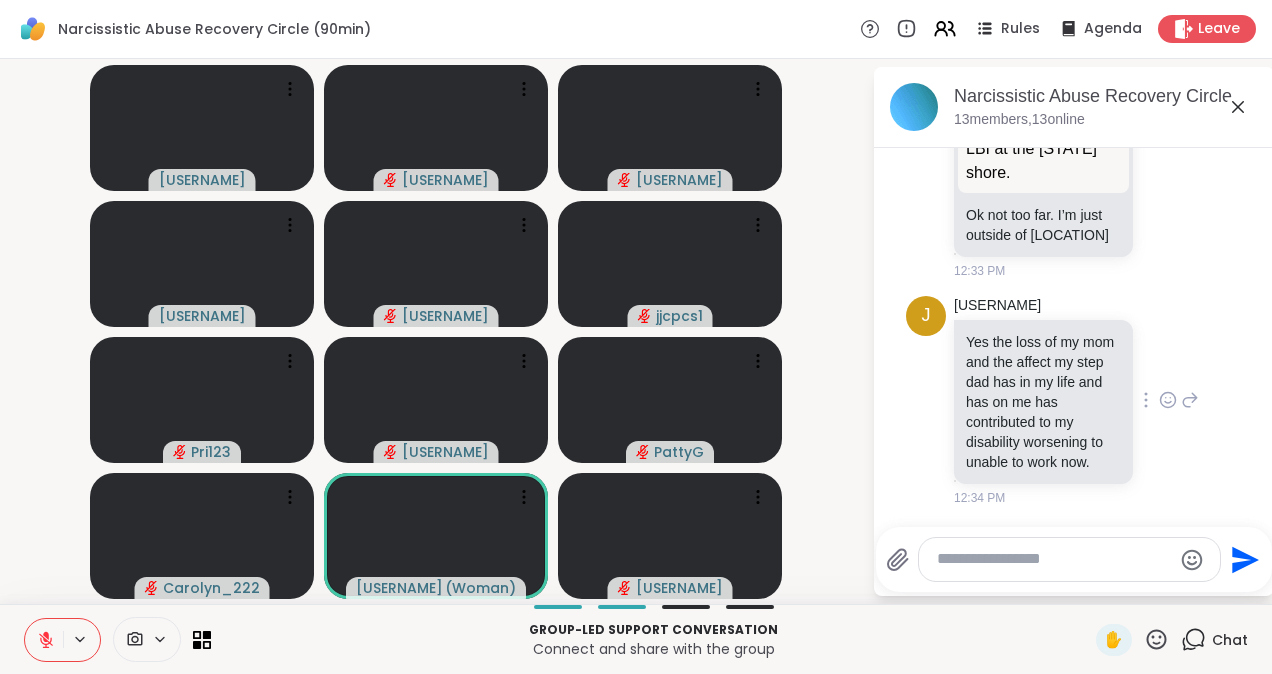 click 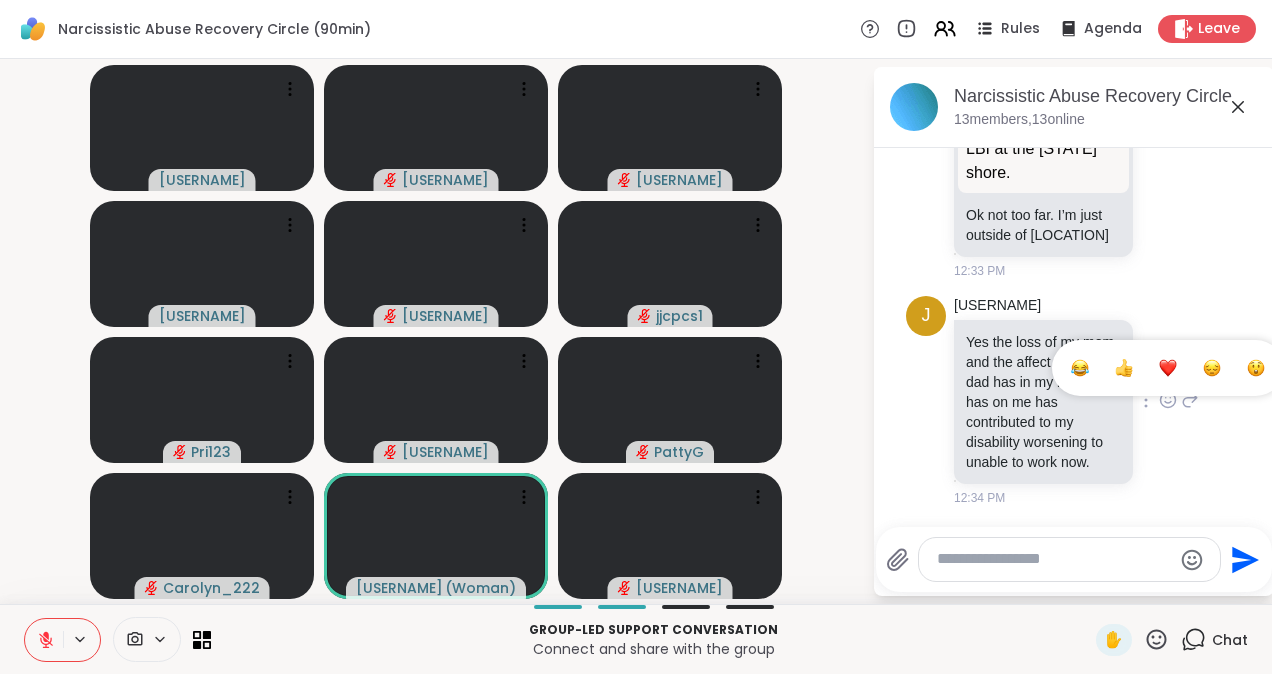 click at bounding box center [1212, 368] 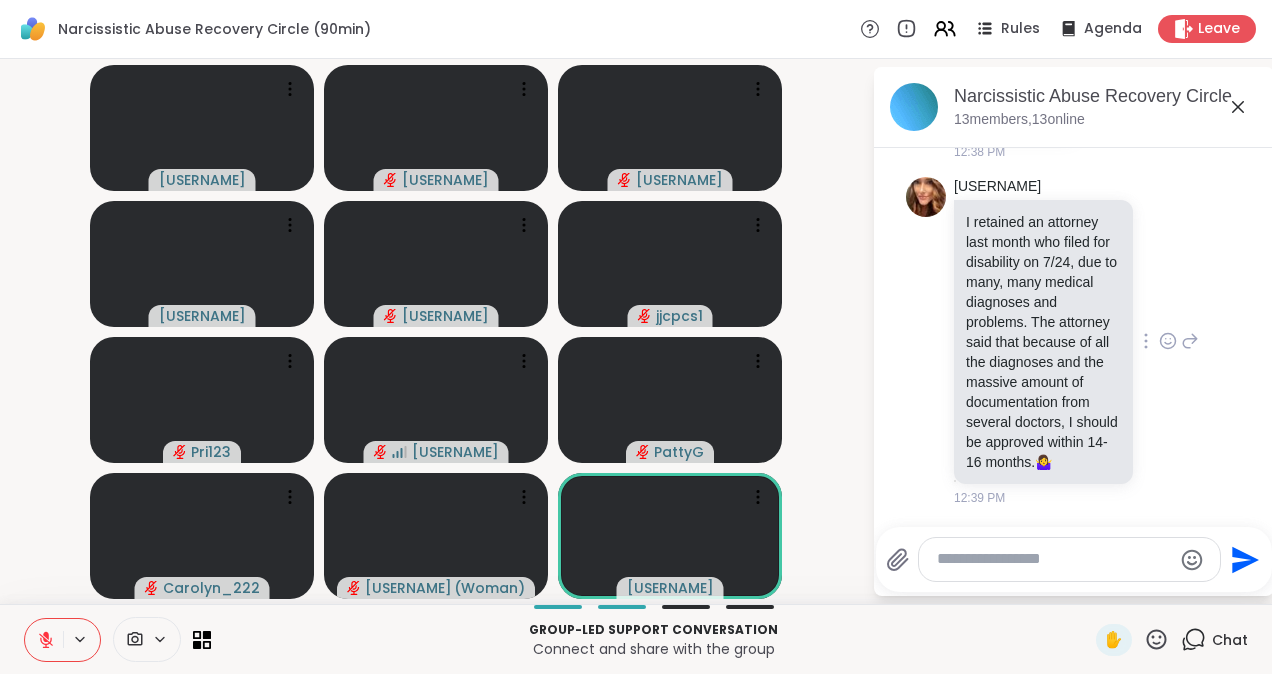 scroll, scrollTop: 3701, scrollLeft: 0, axis: vertical 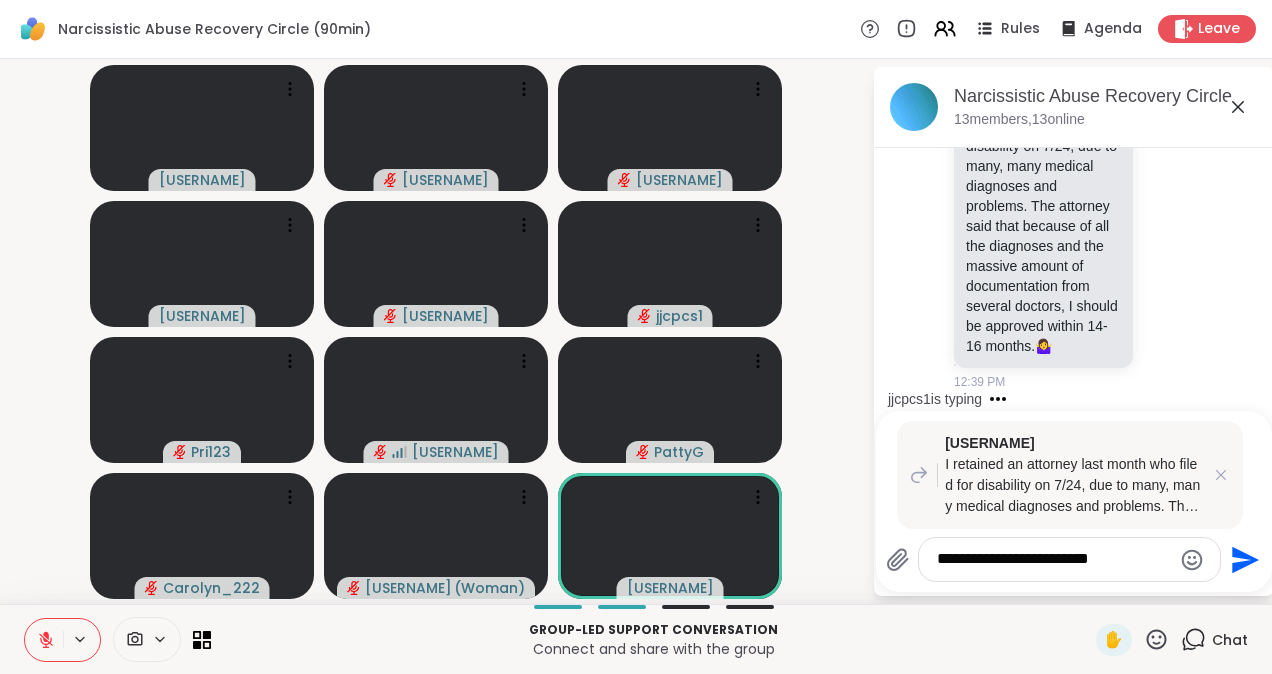 click on "**********" at bounding box center (1054, 559) 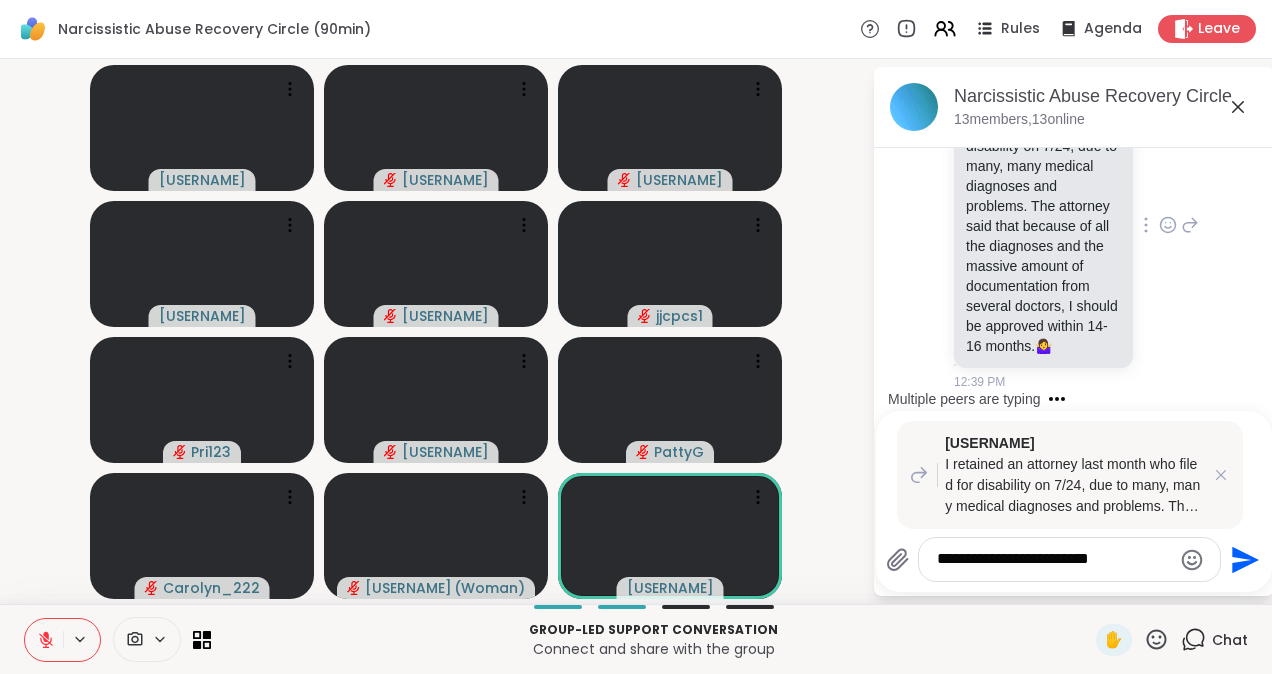 scroll, scrollTop: 3817, scrollLeft: 0, axis: vertical 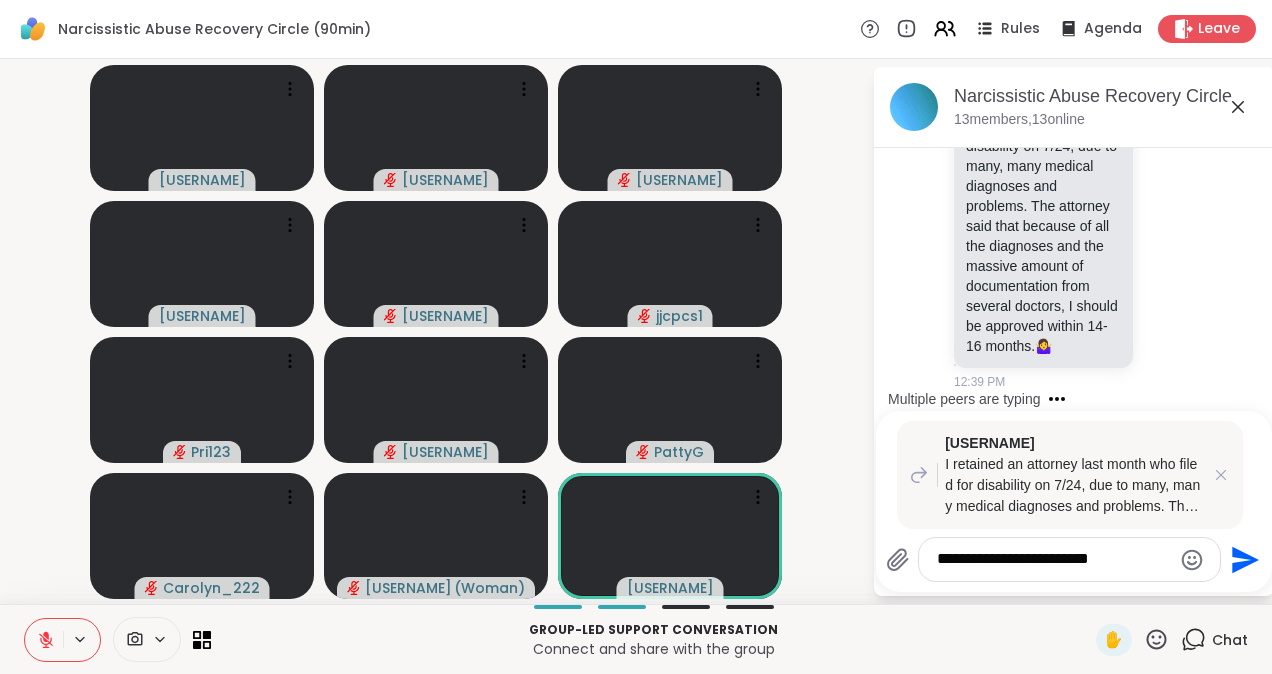 click on "**********" at bounding box center [1054, 559] 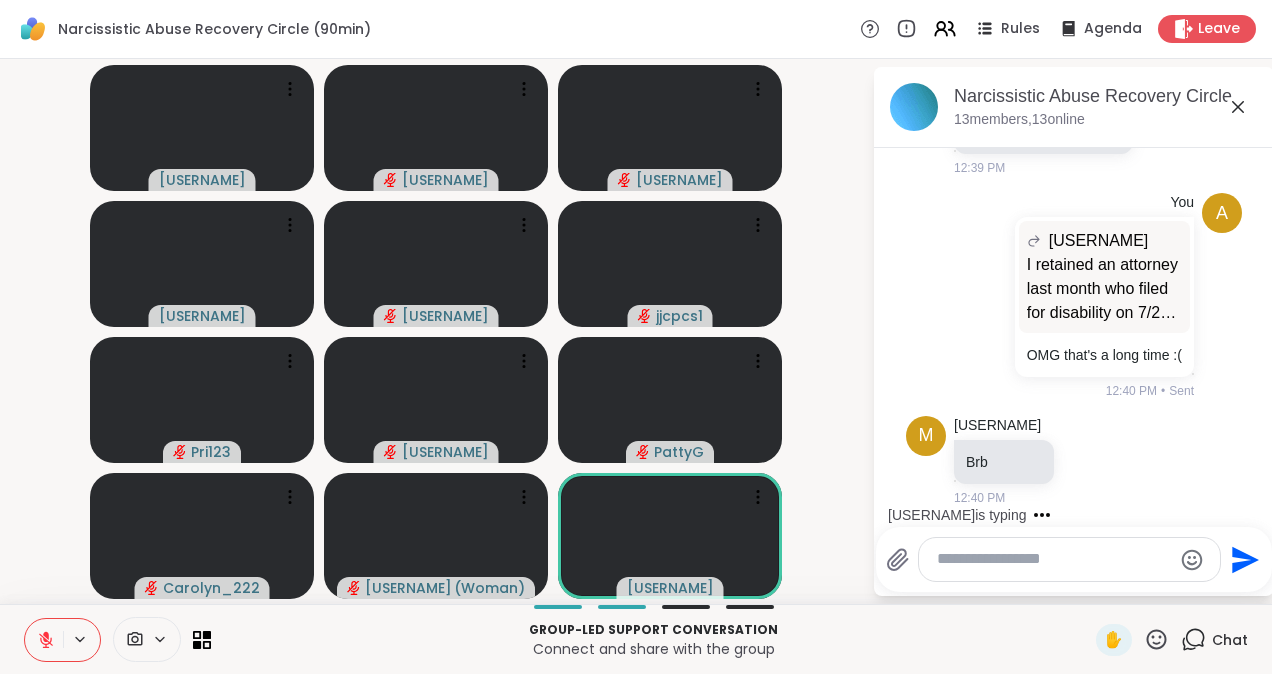scroll, scrollTop: 4195, scrollLeft: 0, axis: vertical 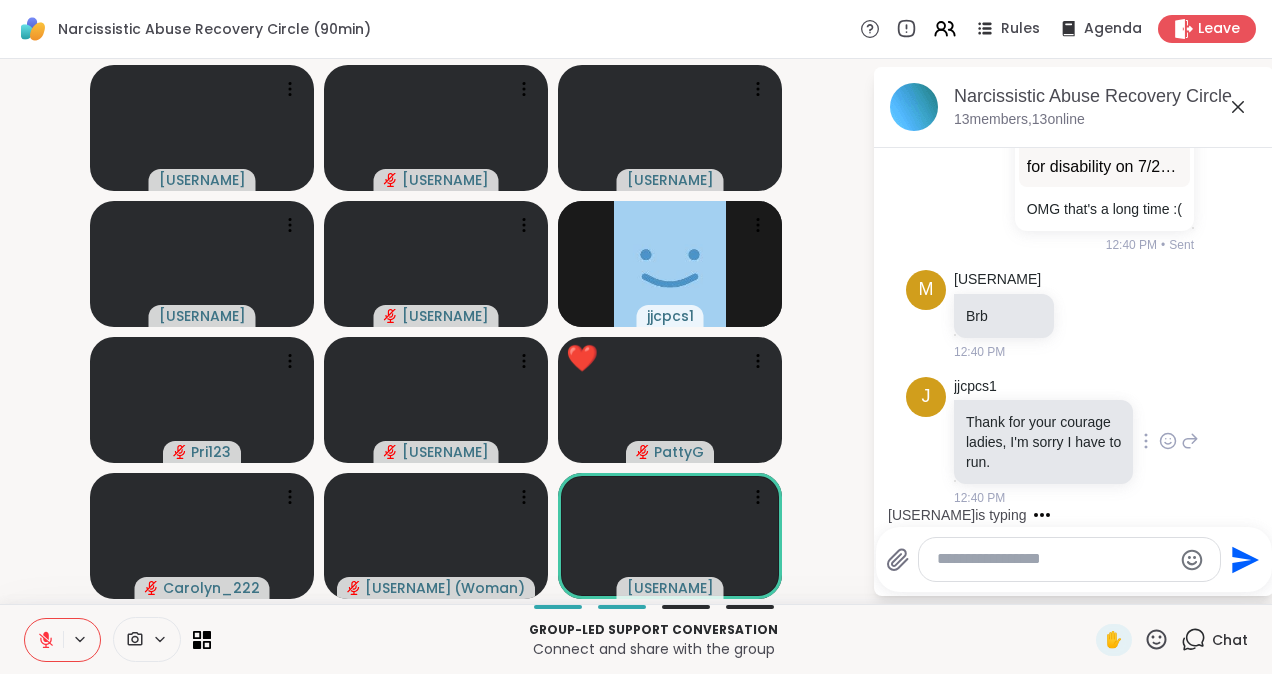 click 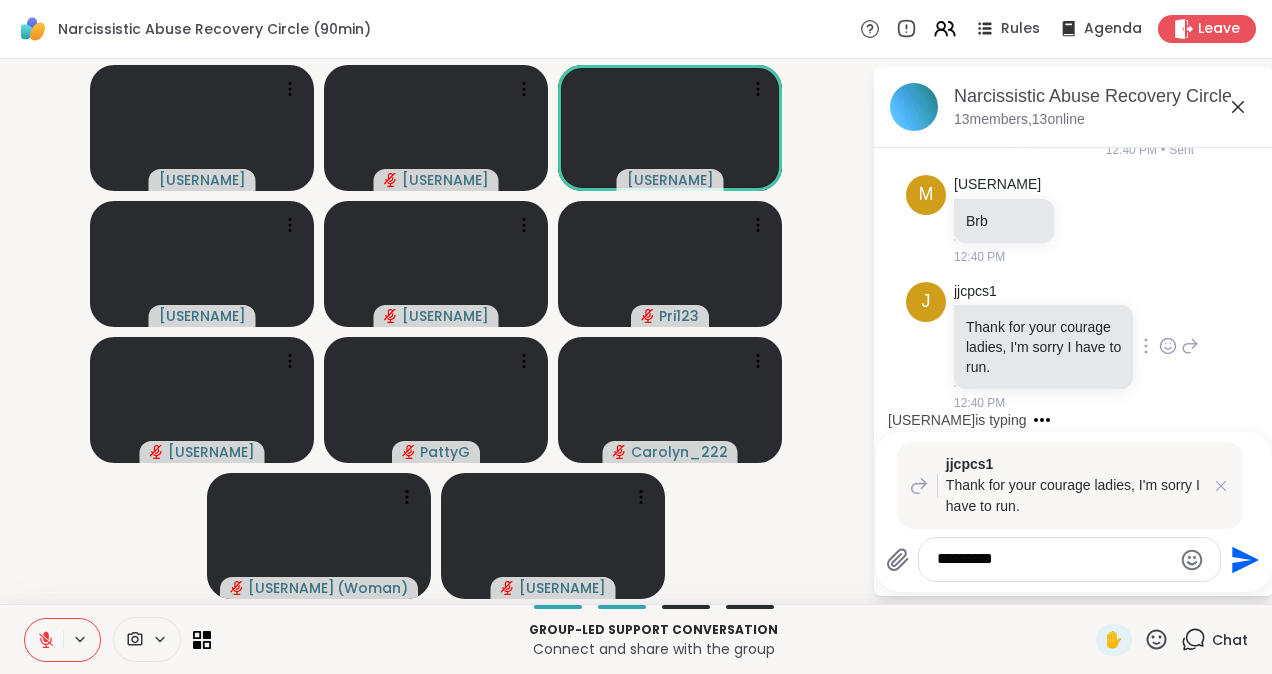 type on "**********" 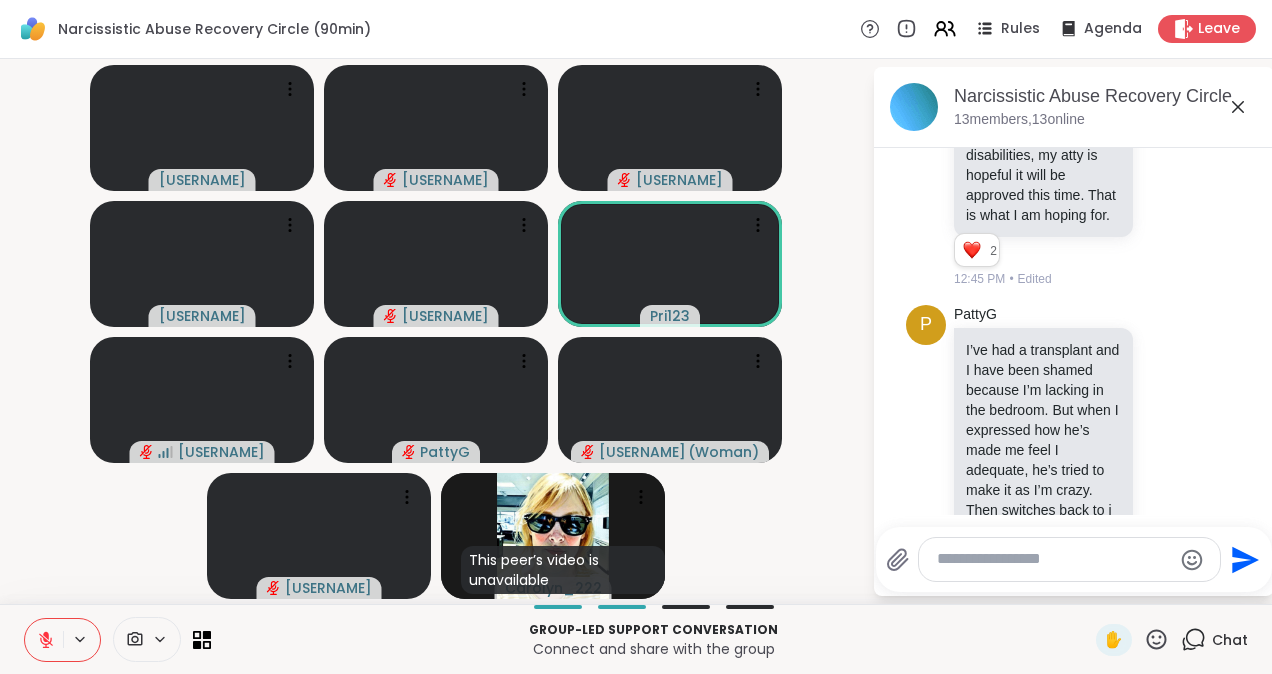 scroll, scrollTop: 5214, scrollLeft: 0, axis: vertical 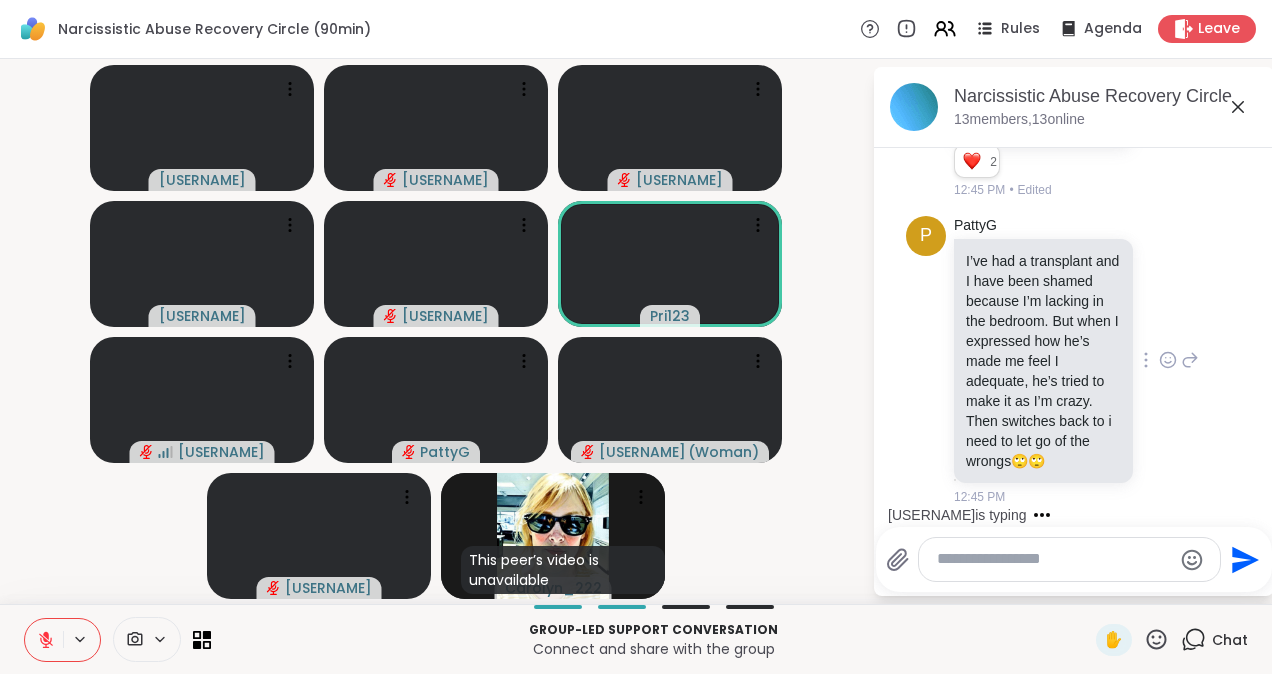 click 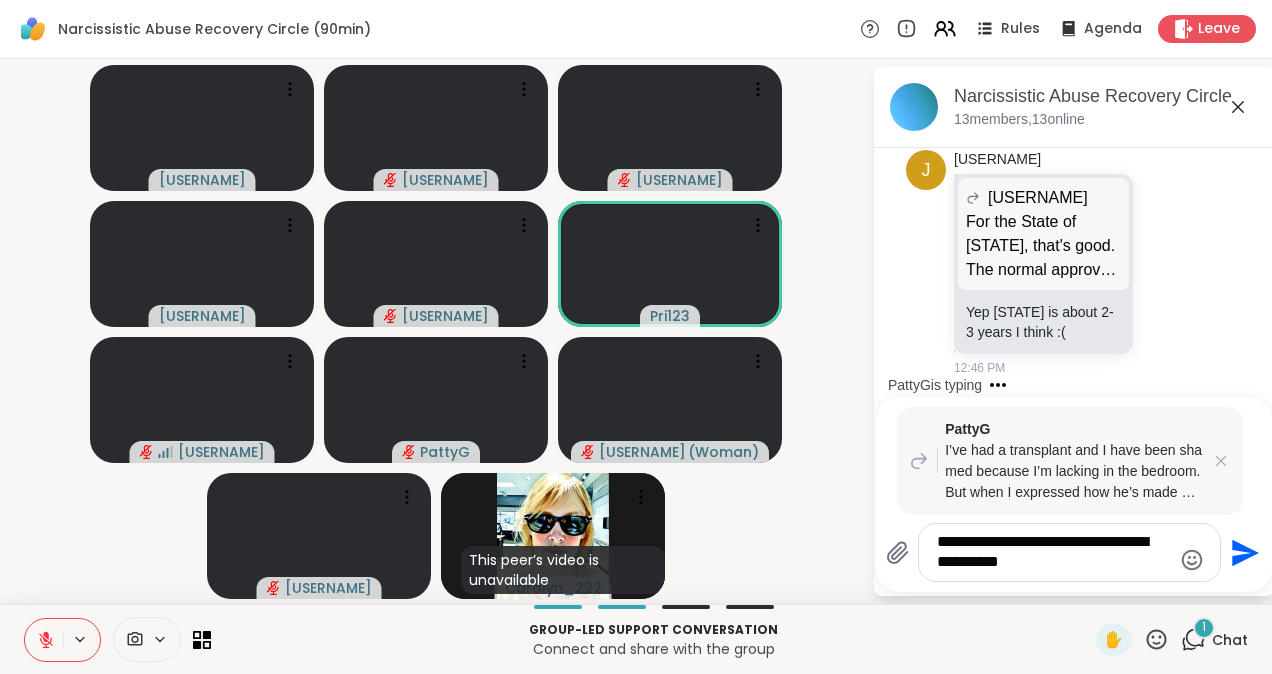 scroll, scrollTop: 5863, scrollLeft: 0, axis: vertical 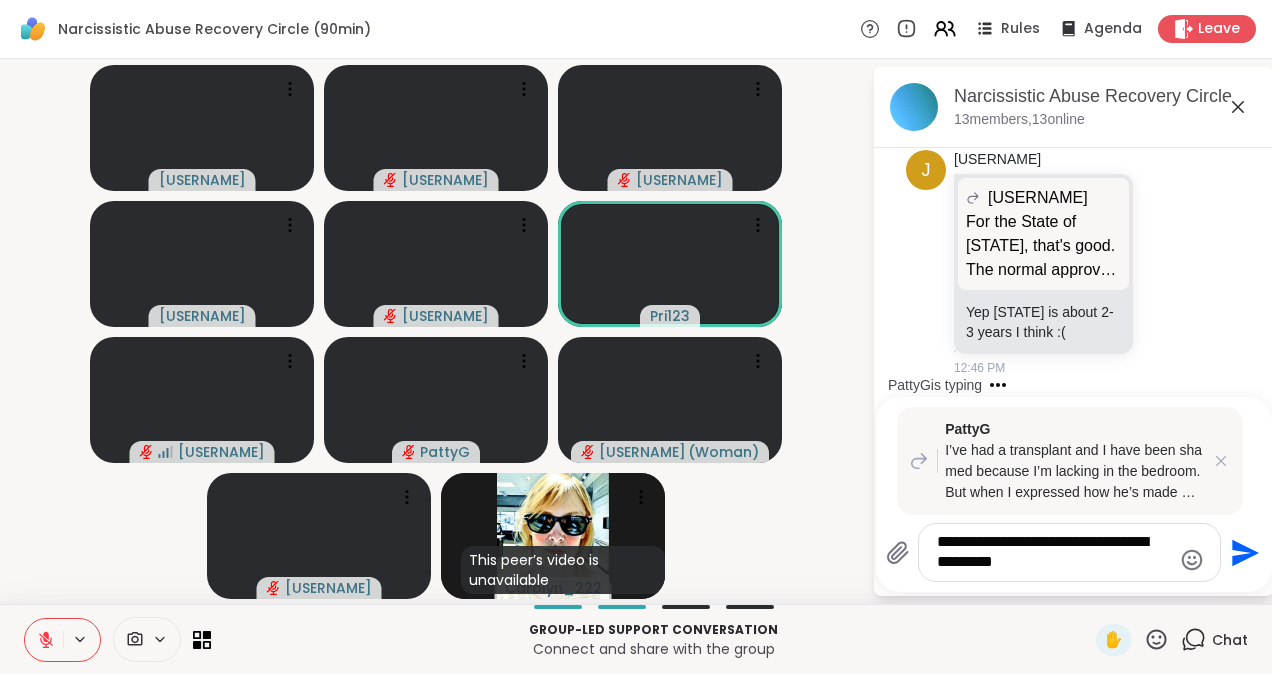 type on "**********" 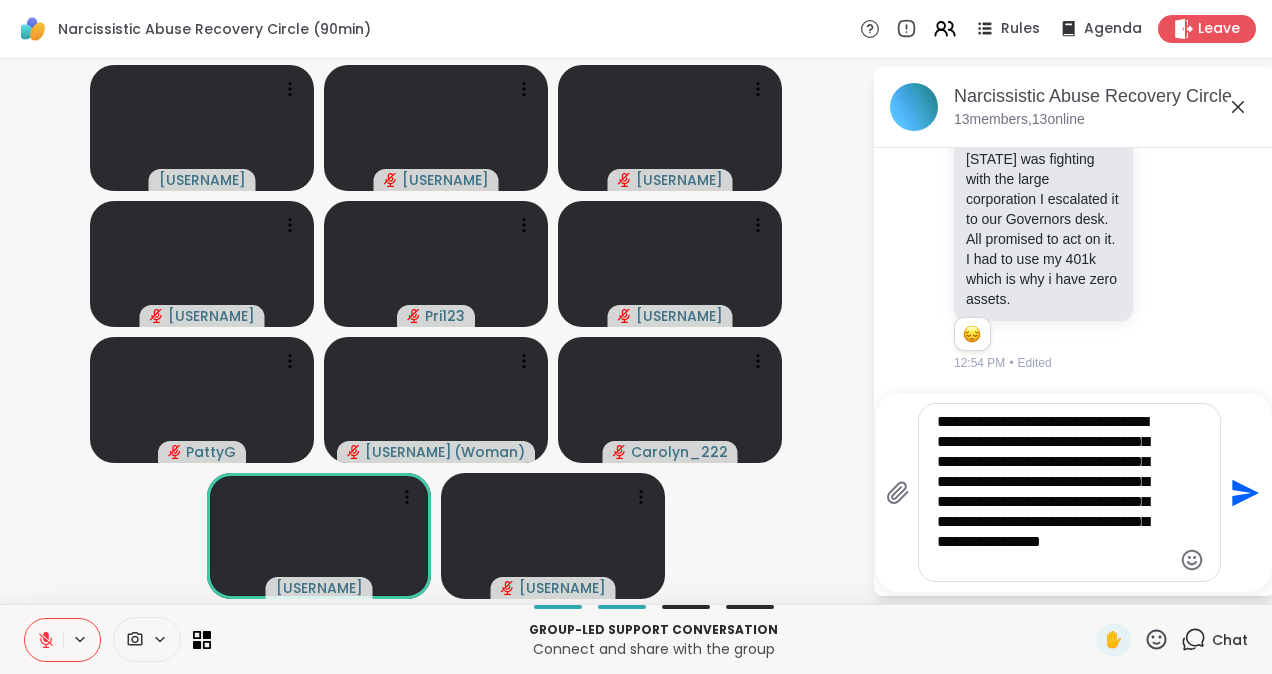 scroll, scrollTop: 6834, scrollLeft: 0, axis: vertical 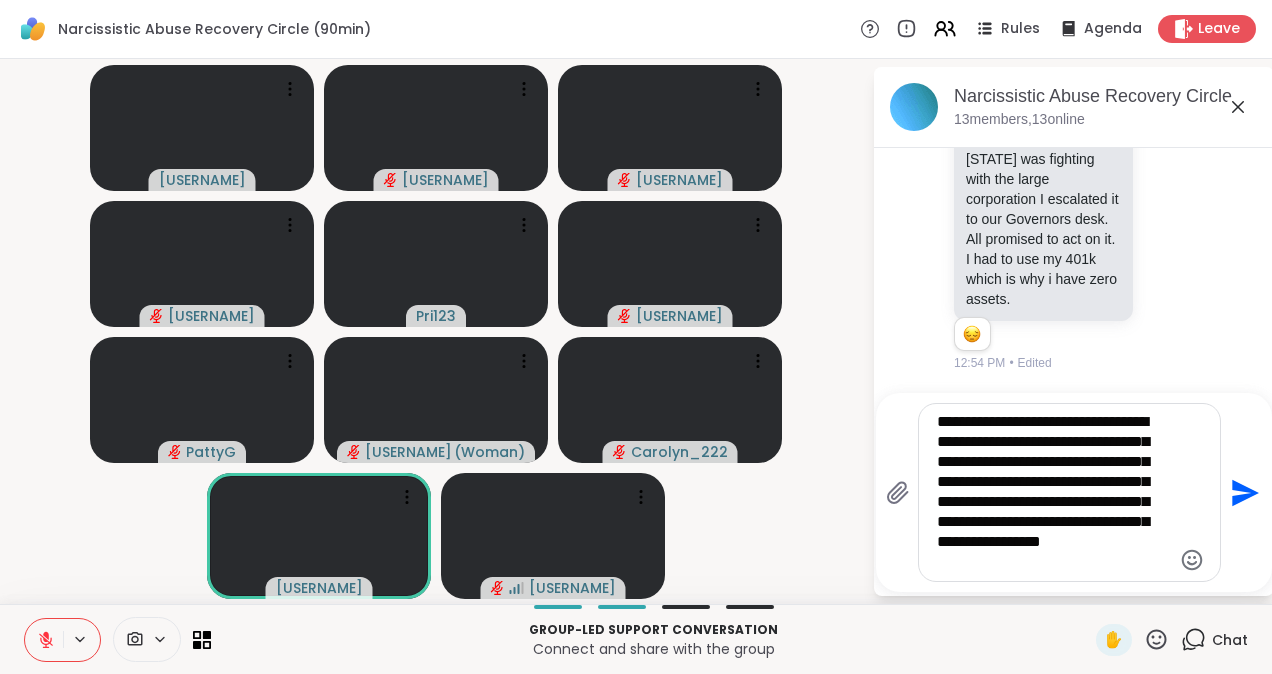type on "**********" 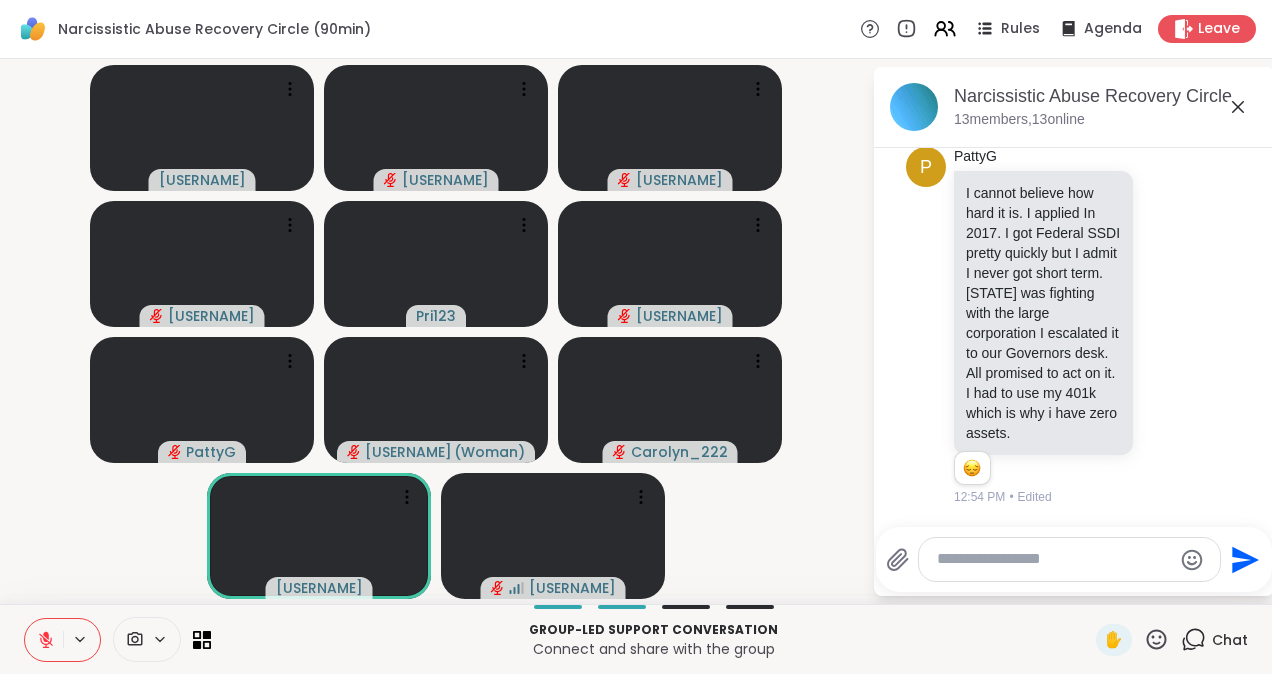 scroll, scrollTop: 7046, scrollLeft: 0, axis: vertical 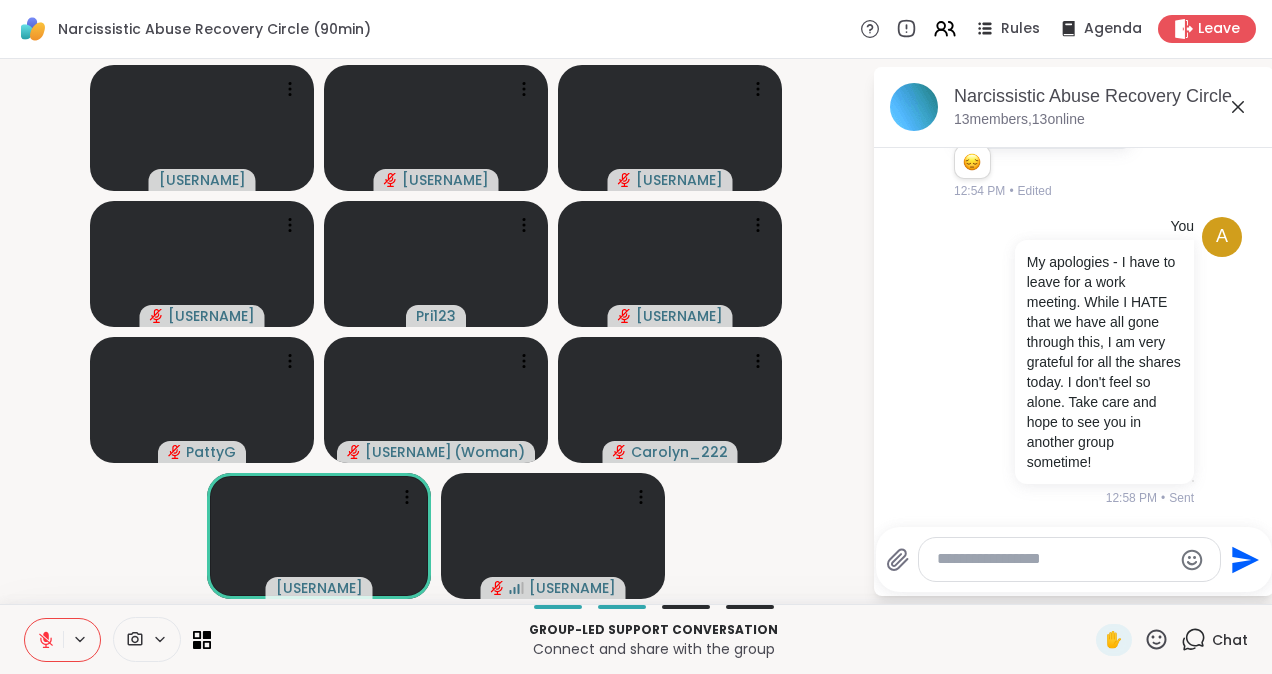 click at bounding box center (1069, 559) 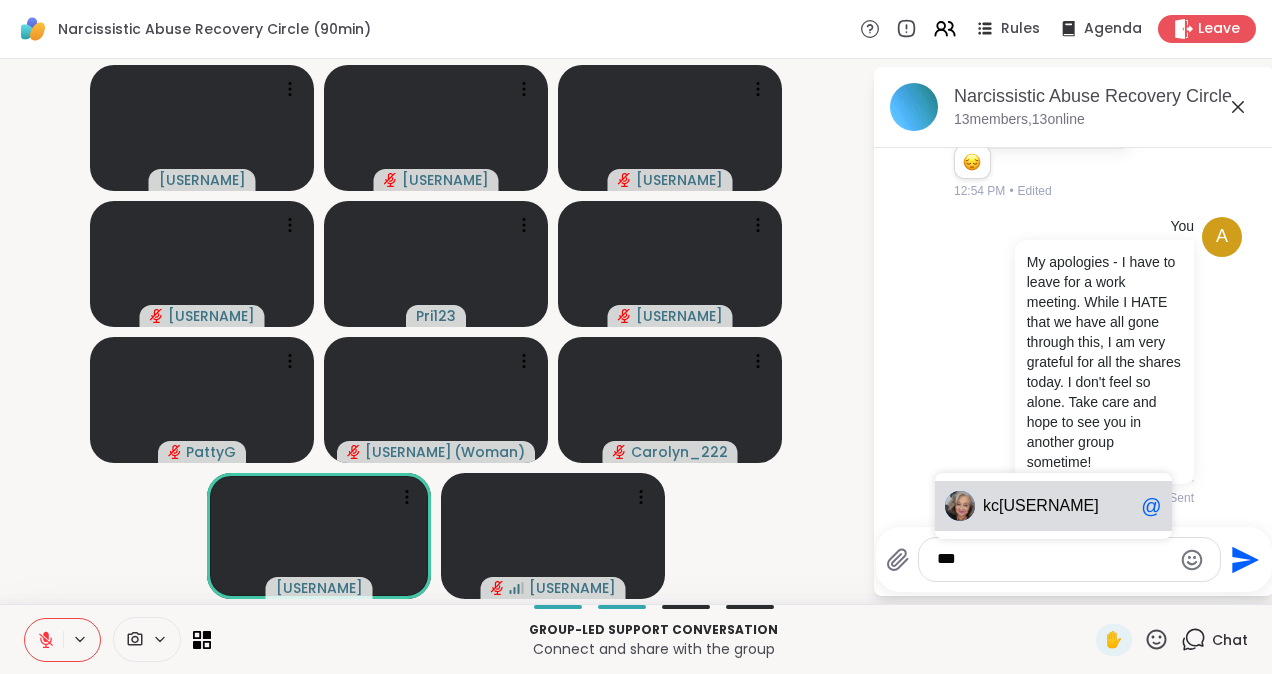 drag, startPoint x: 1042, startPoint y: 506, endPoint x: 1026, endPoint y: 541, distance: 38.483765 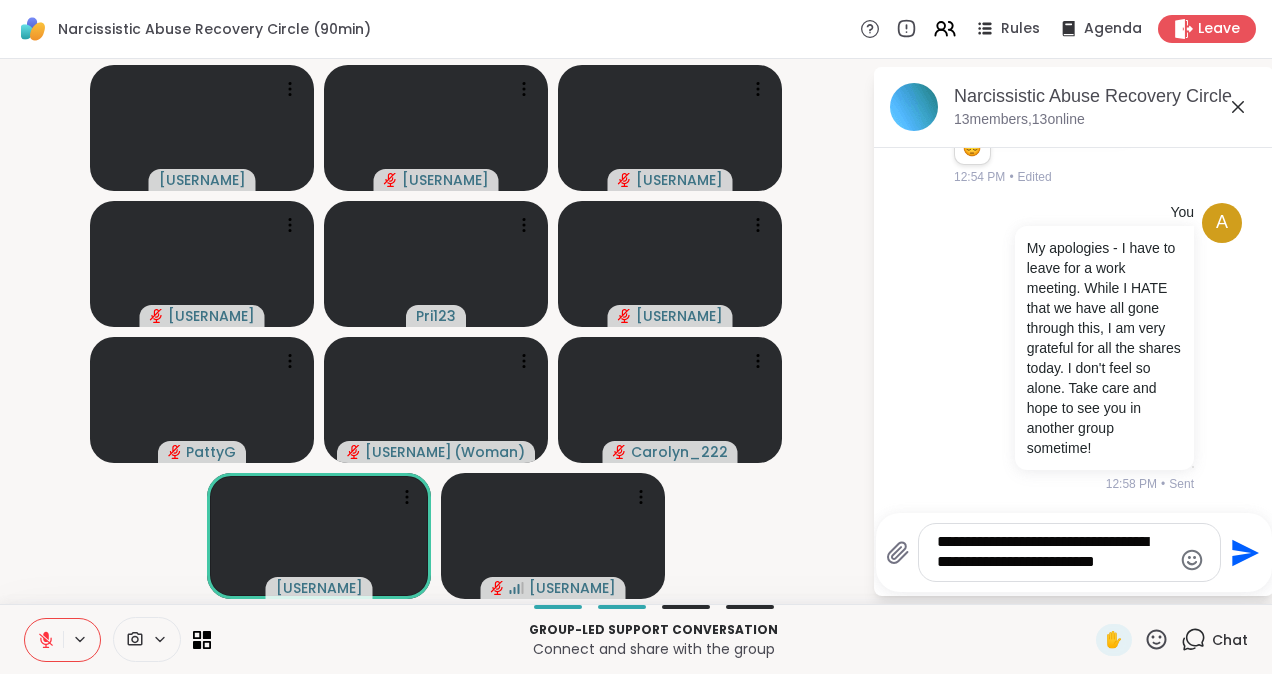 type on "**********" 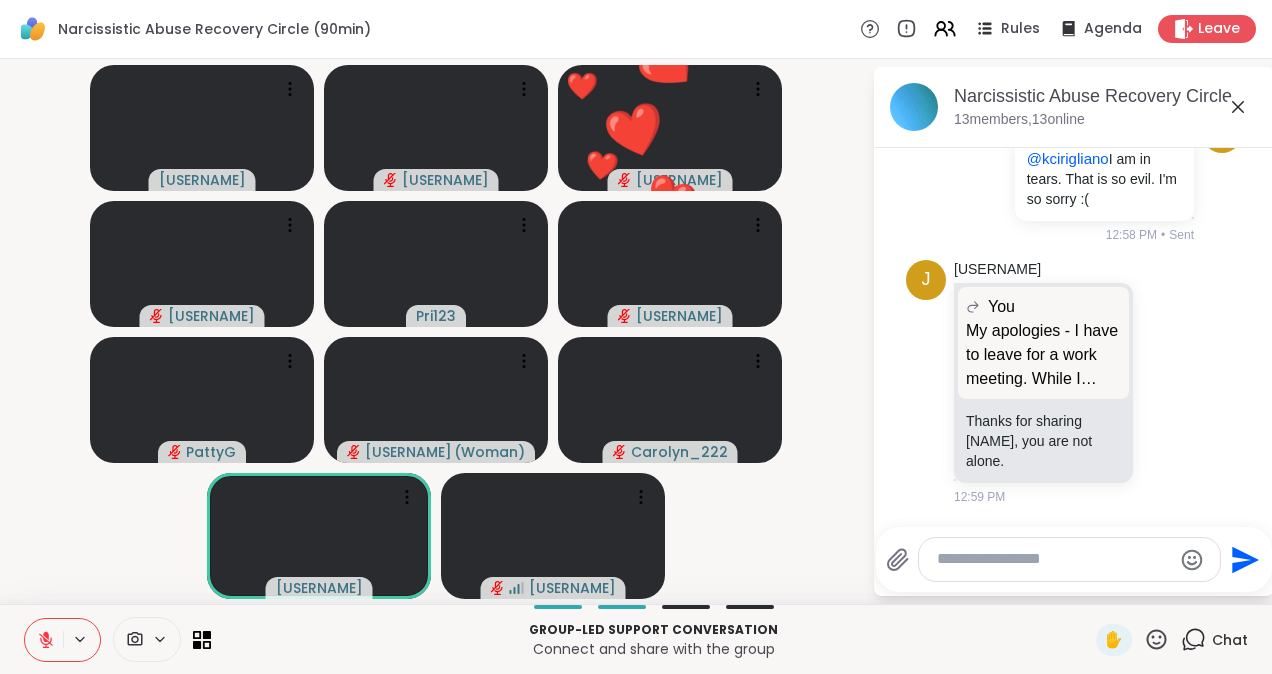 scroll, scrollTop: 7454, scrollLeft: 0, axis: vertical 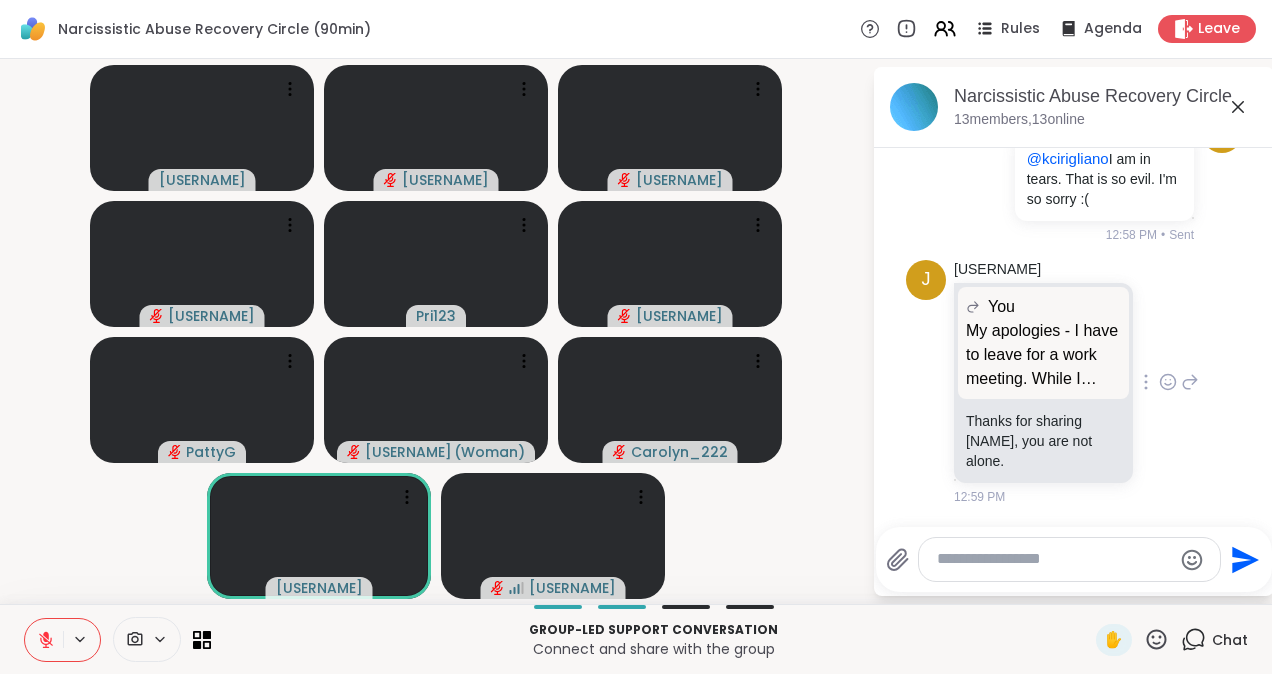 type 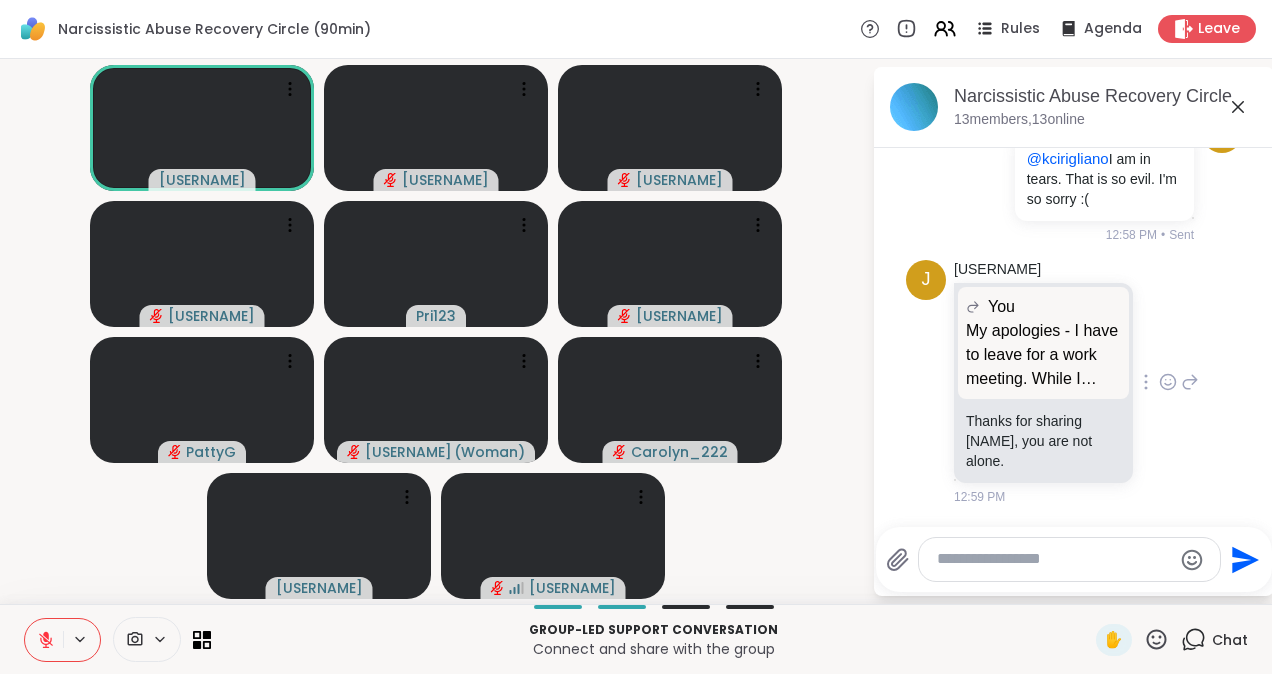 click 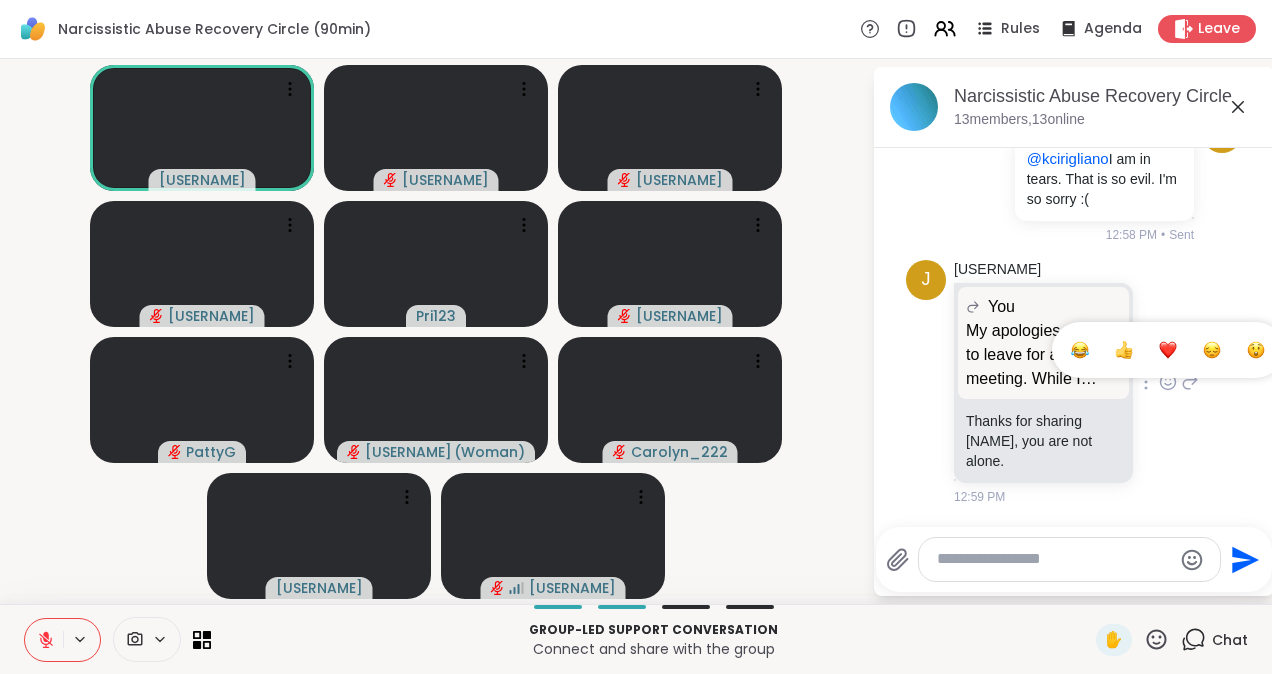 click at bounding box center (1168, 350) 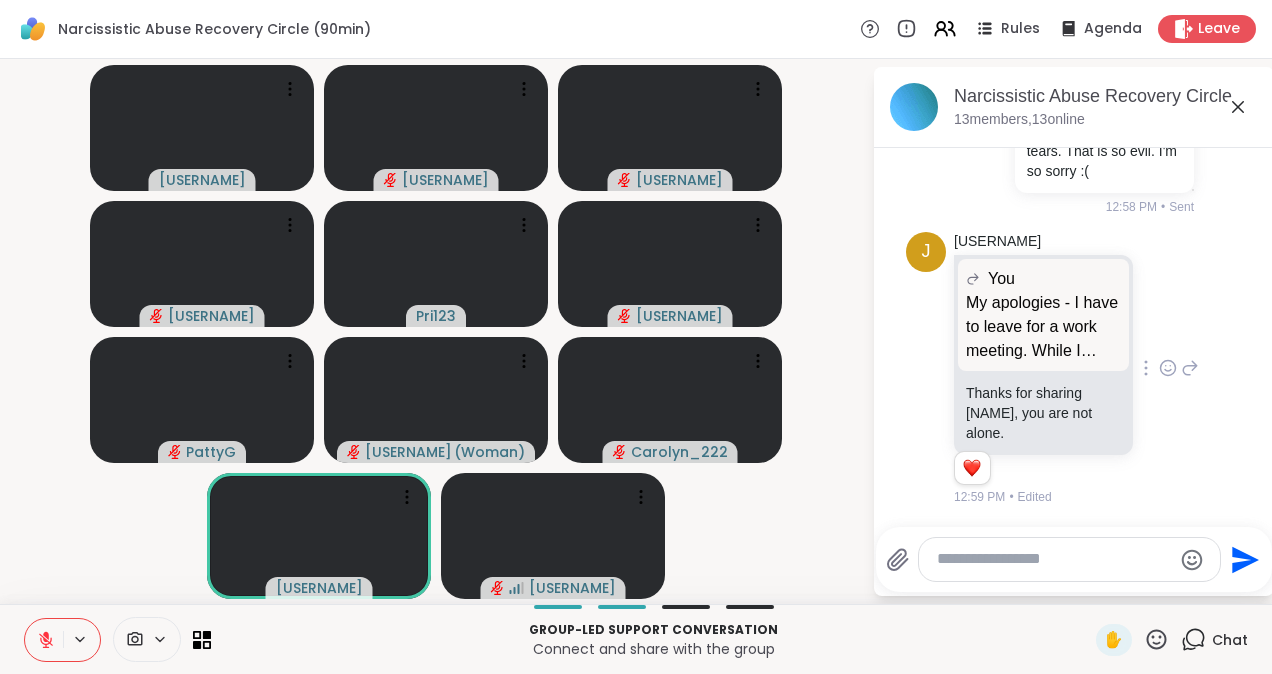 scroll, scrollTop: 7483, scrollLeft: 0, axis: vertical 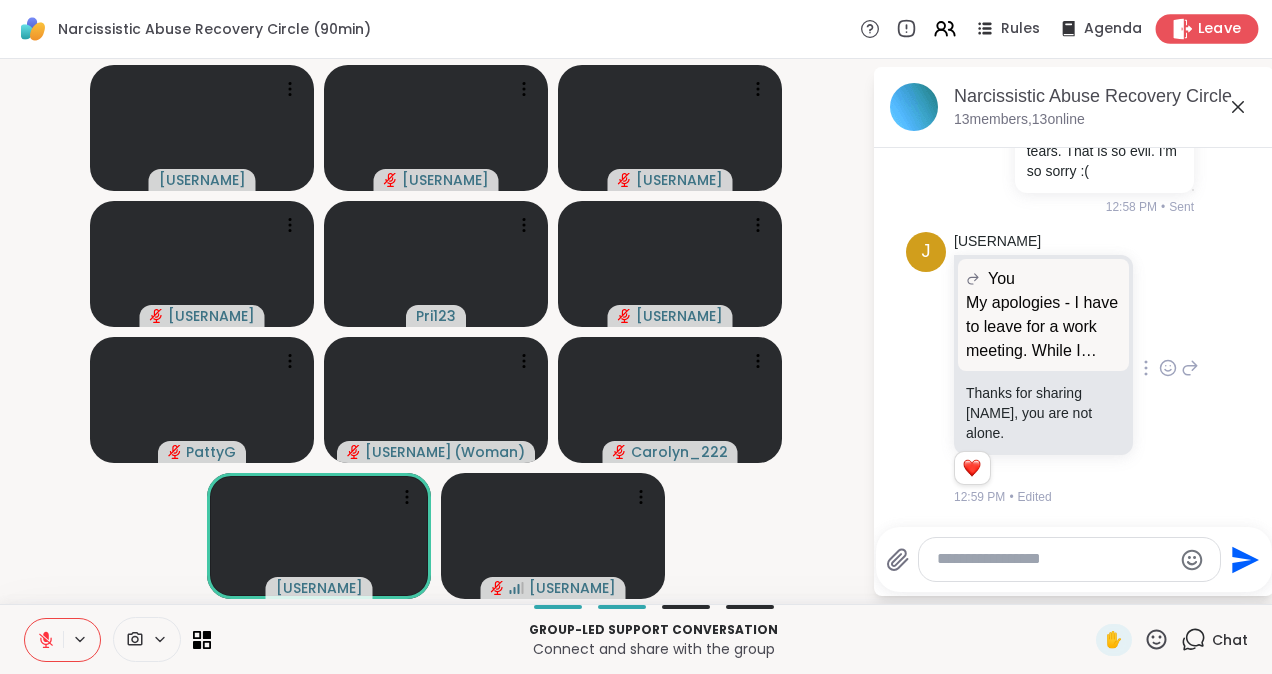 click on "Leave" at bounding box center [1220, 29] 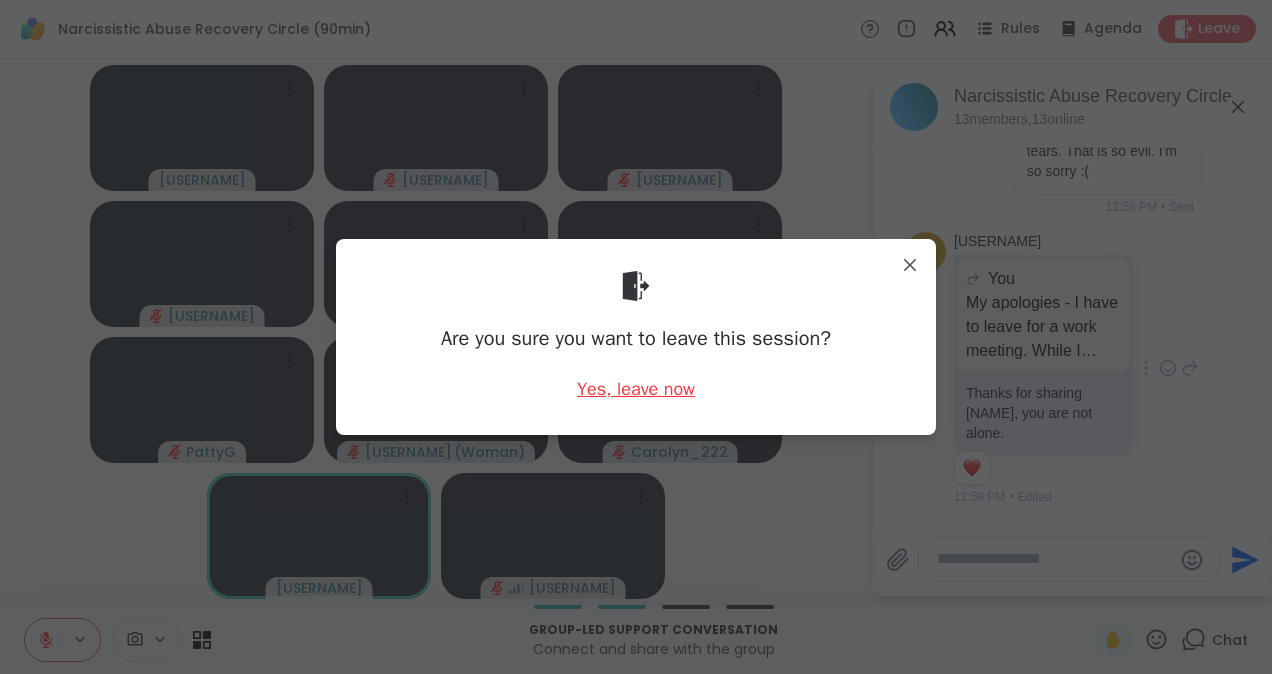 click on "Yes, leave now" at bounding box center [636, 389] 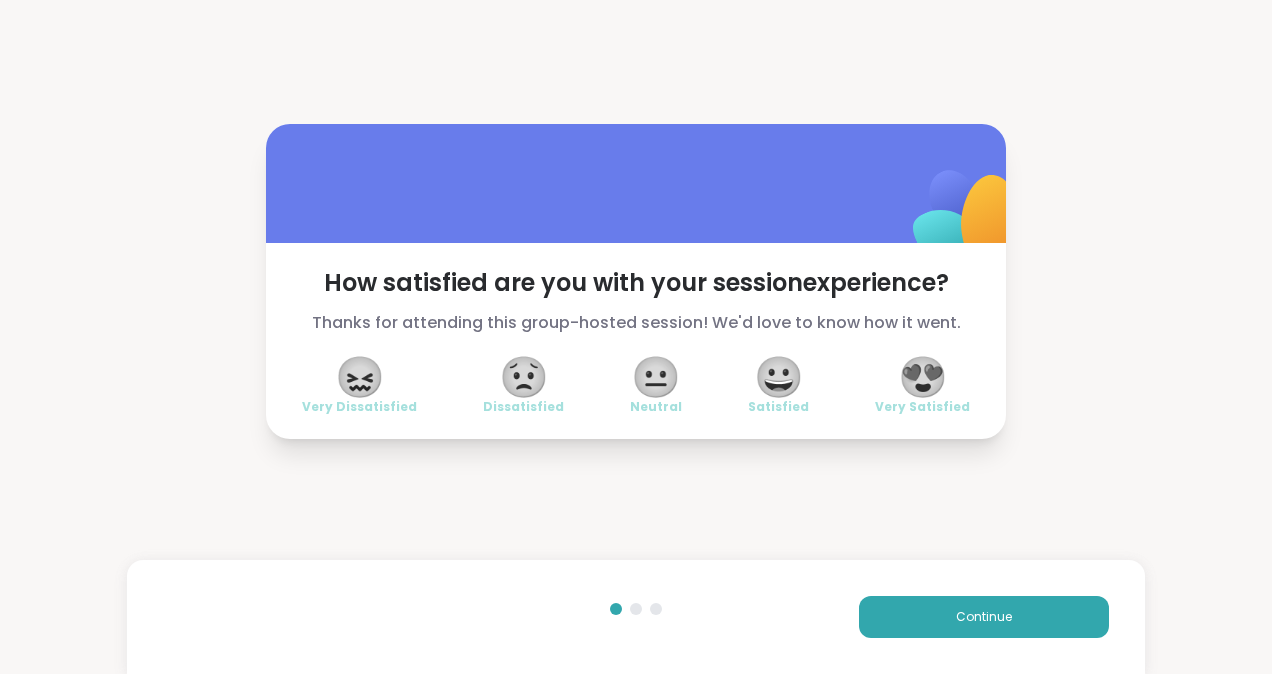 click on "😍" at bounding box center (923, 377) 